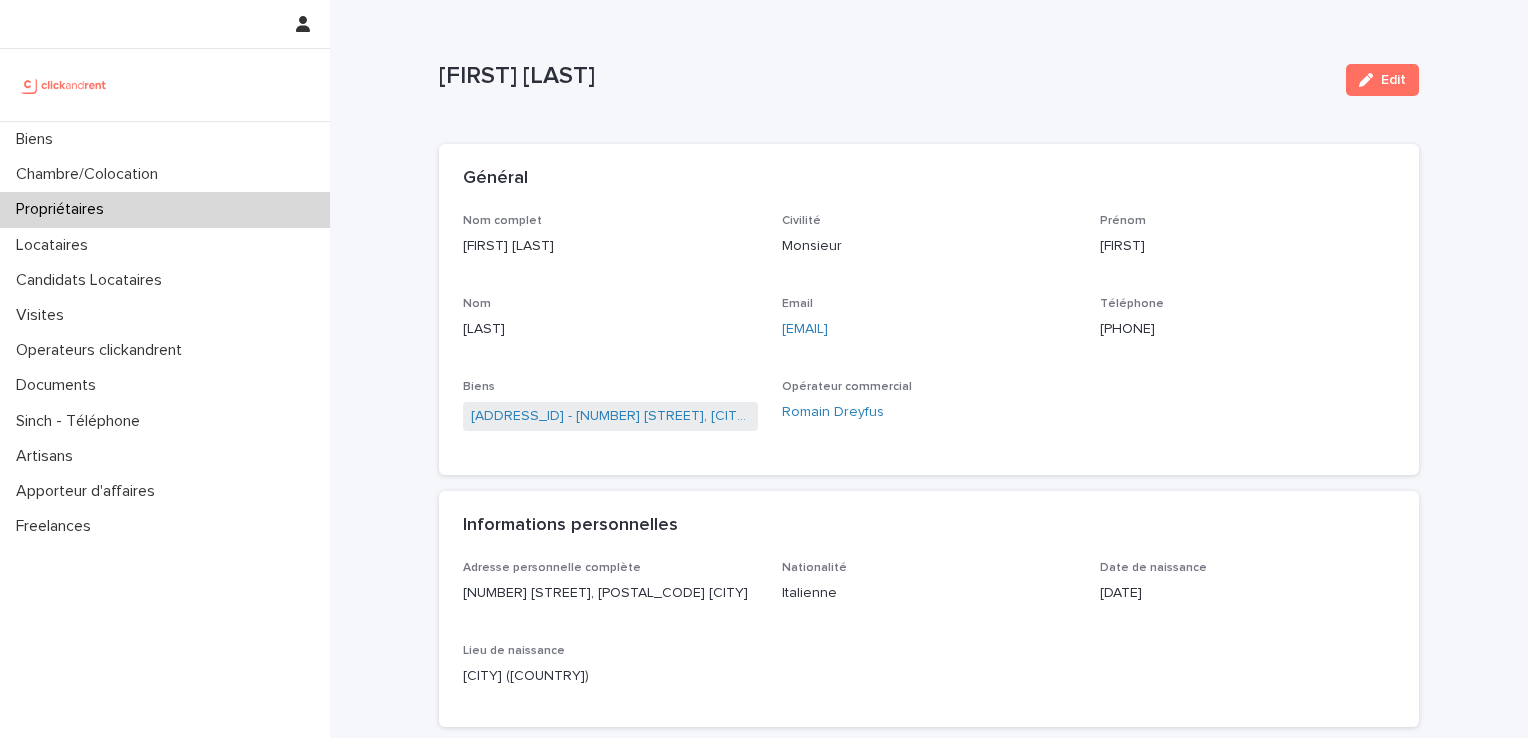 scroll, scrollTop: 0, scrollLeft: 0, axis: both 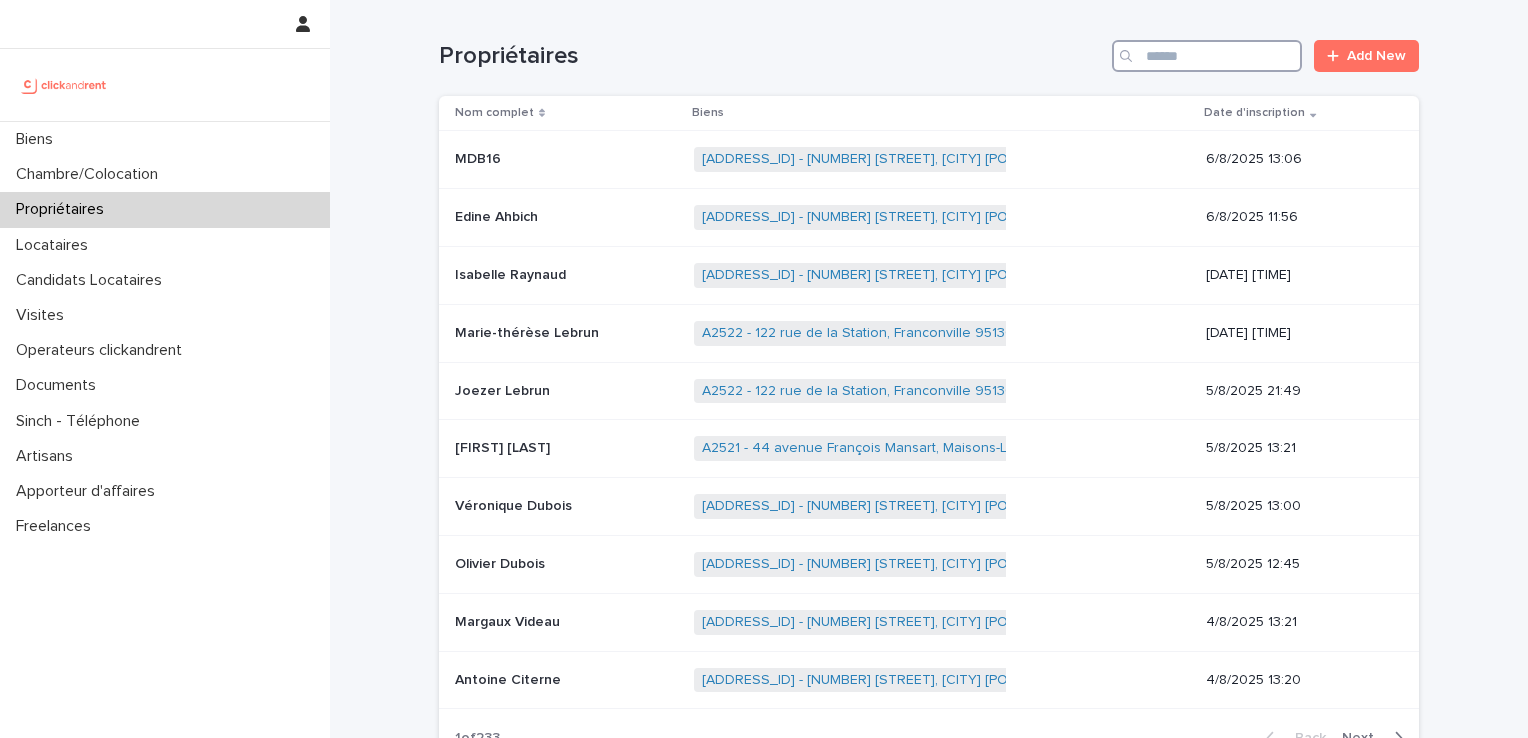 click at bounding box center [1207, 56] 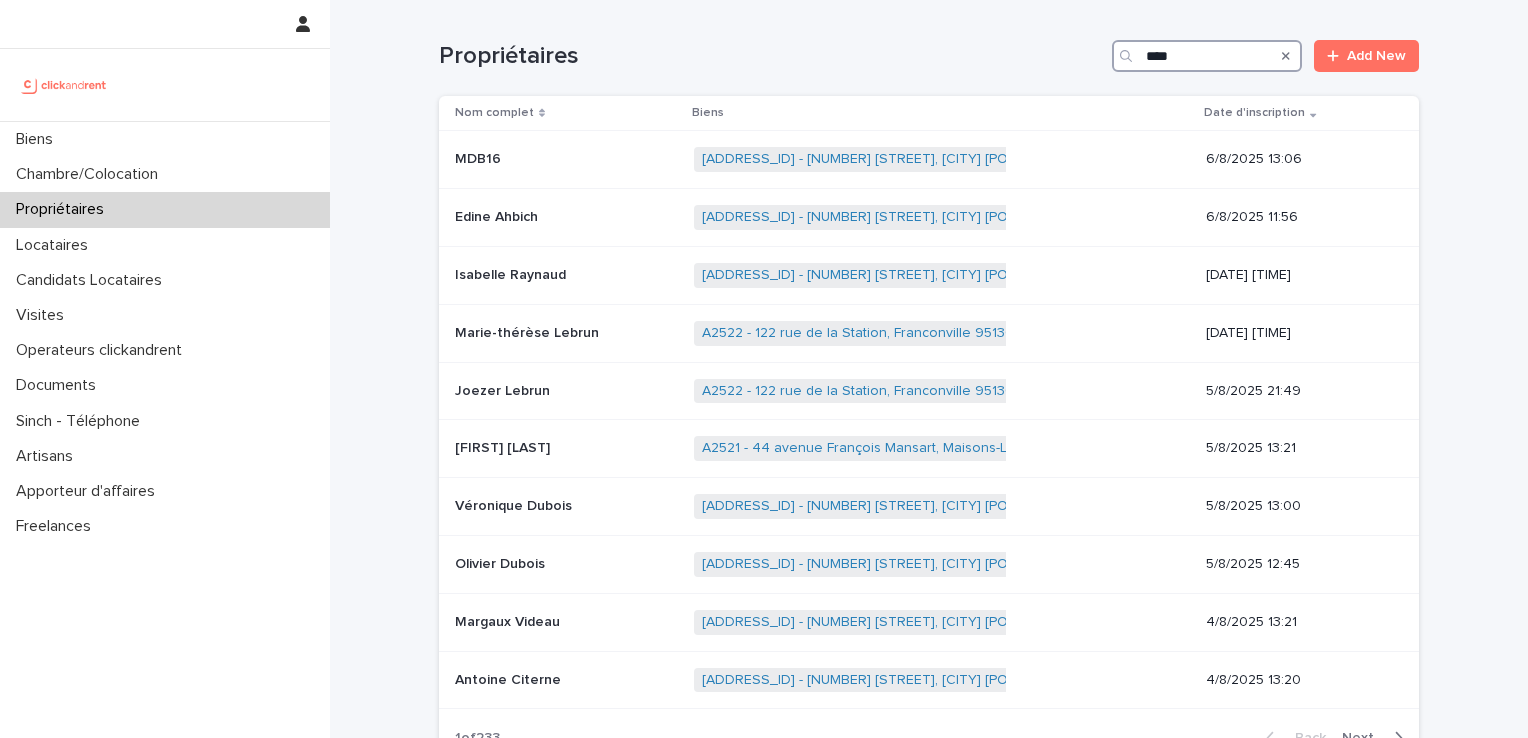 type on "****" 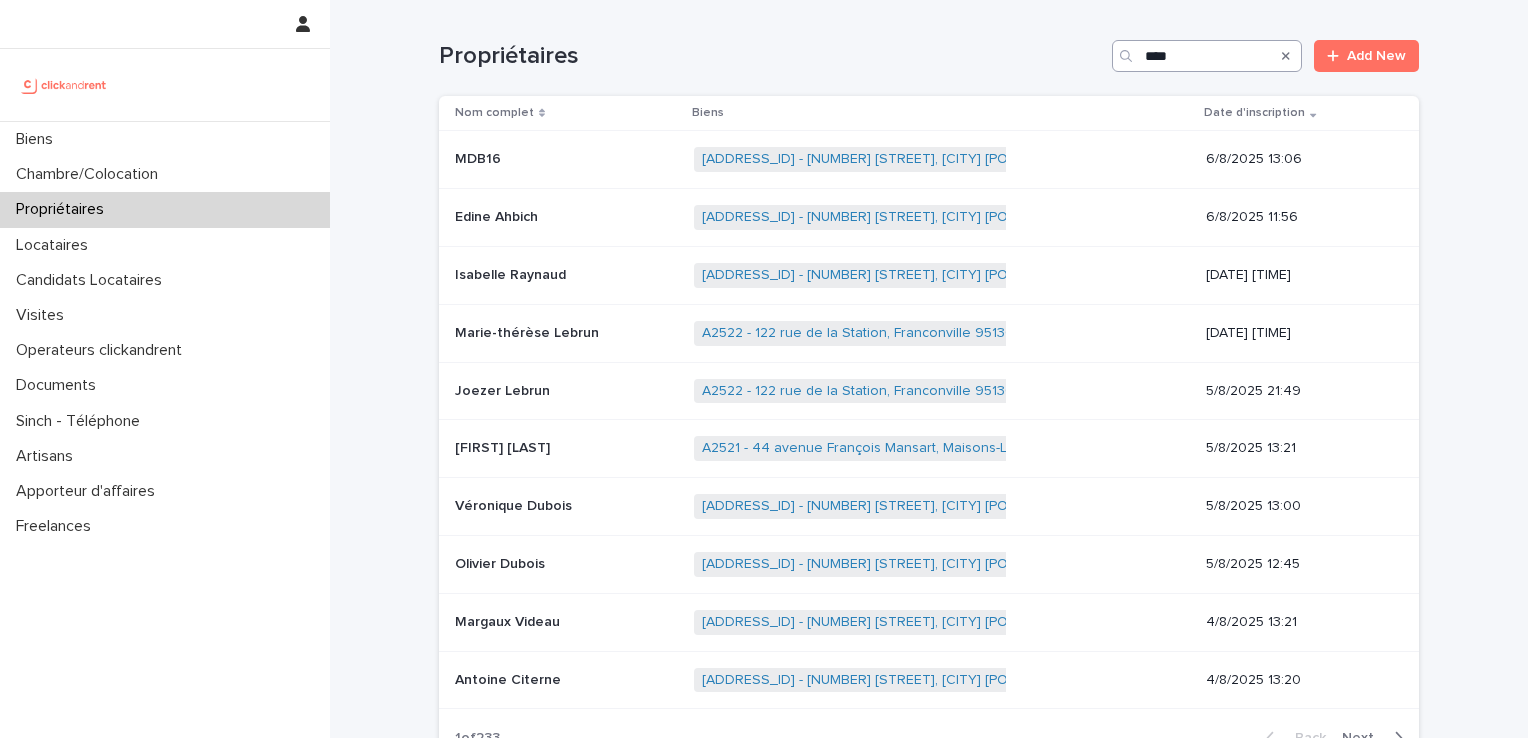 type 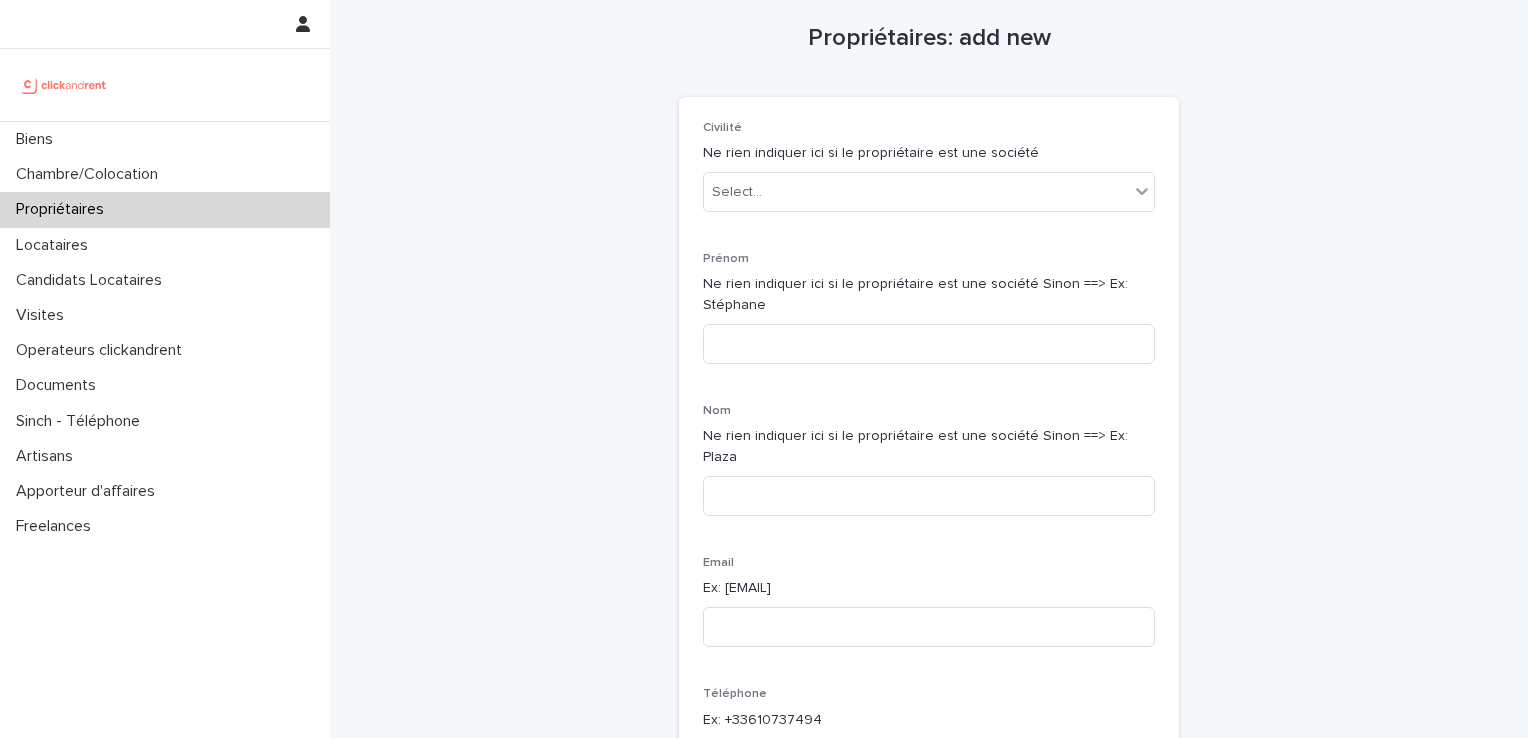 scroll, scrollTop: 0, scrollLeft: 0, axis: both 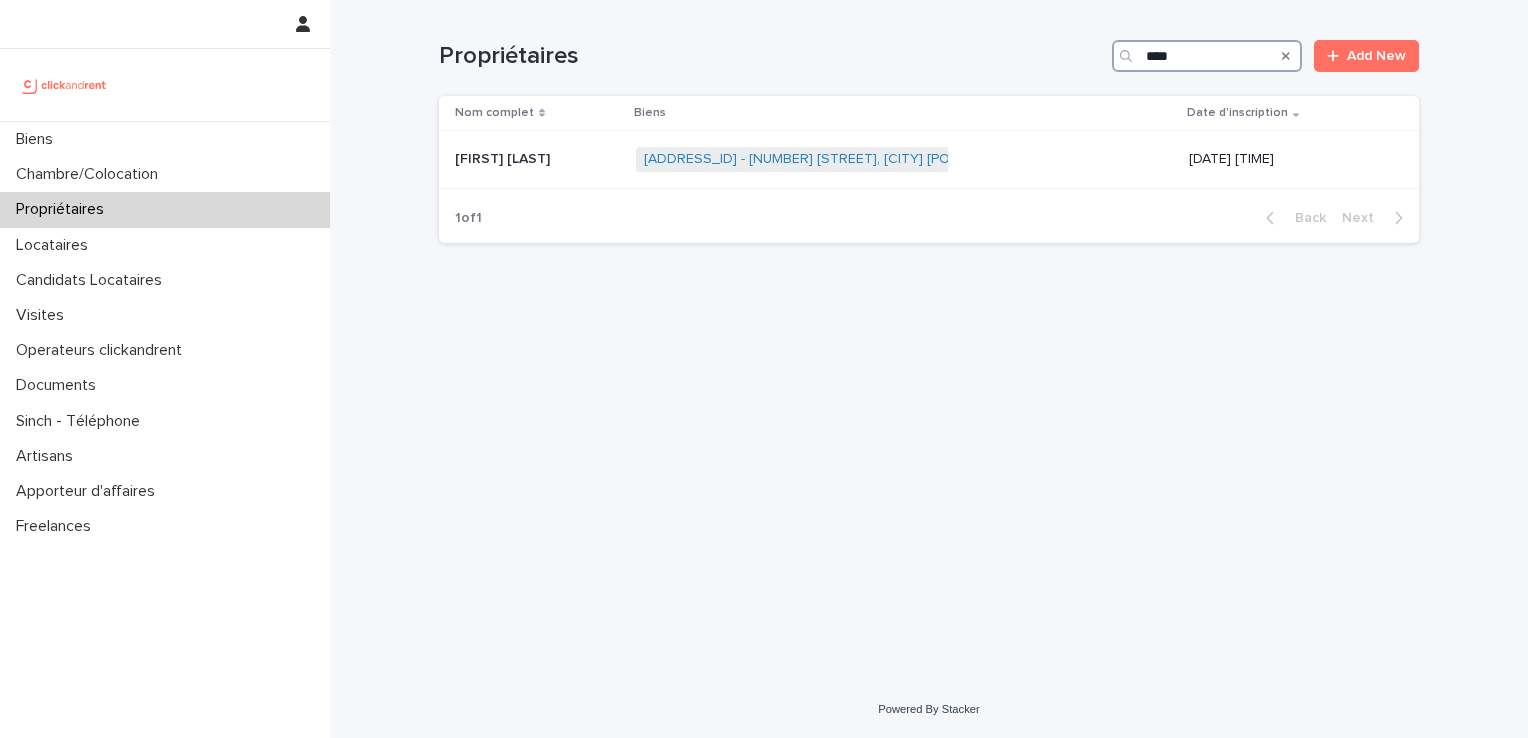 click on "****" at bounding box center (1207, 56) 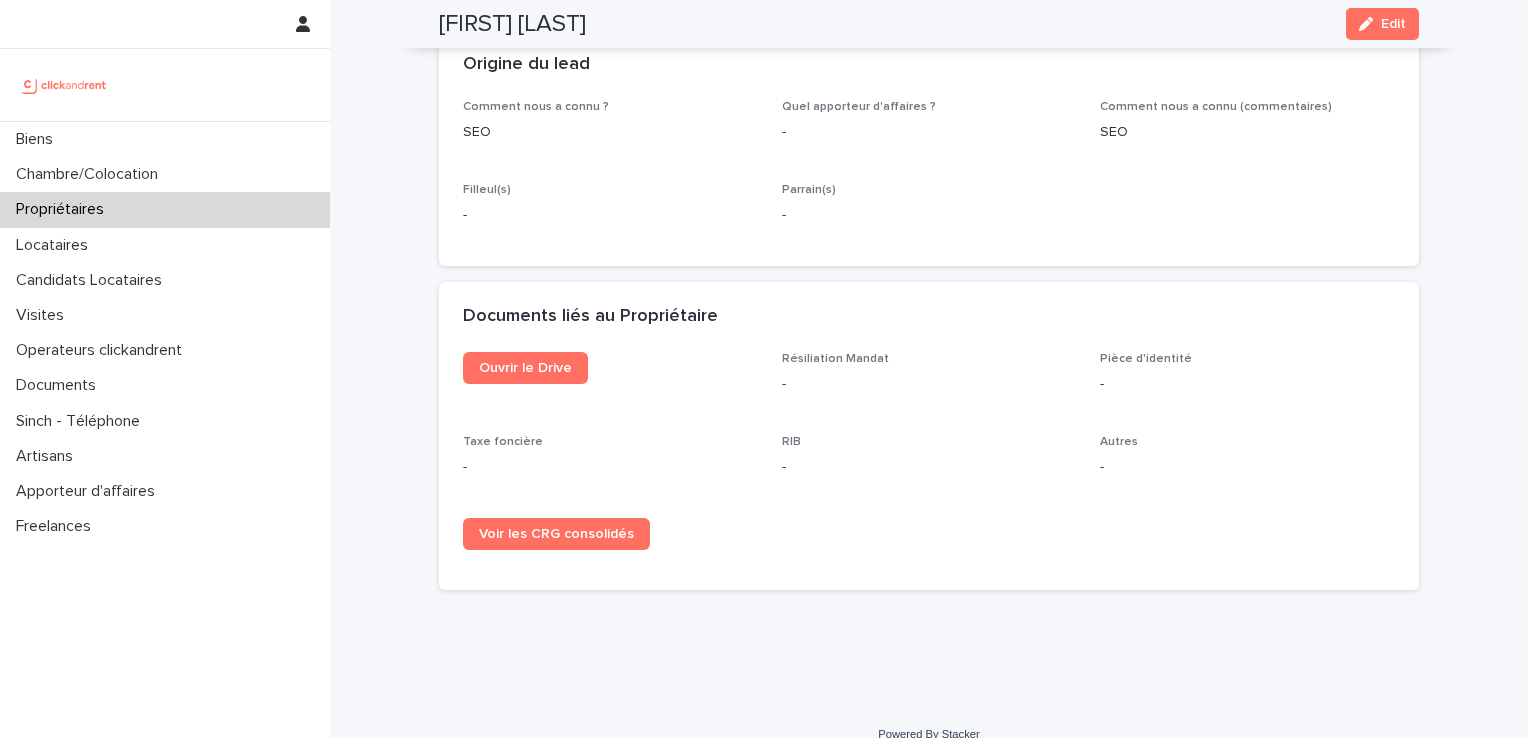 scroll, scrollTop: 1050, scrollLeft: 0, axis: vertical 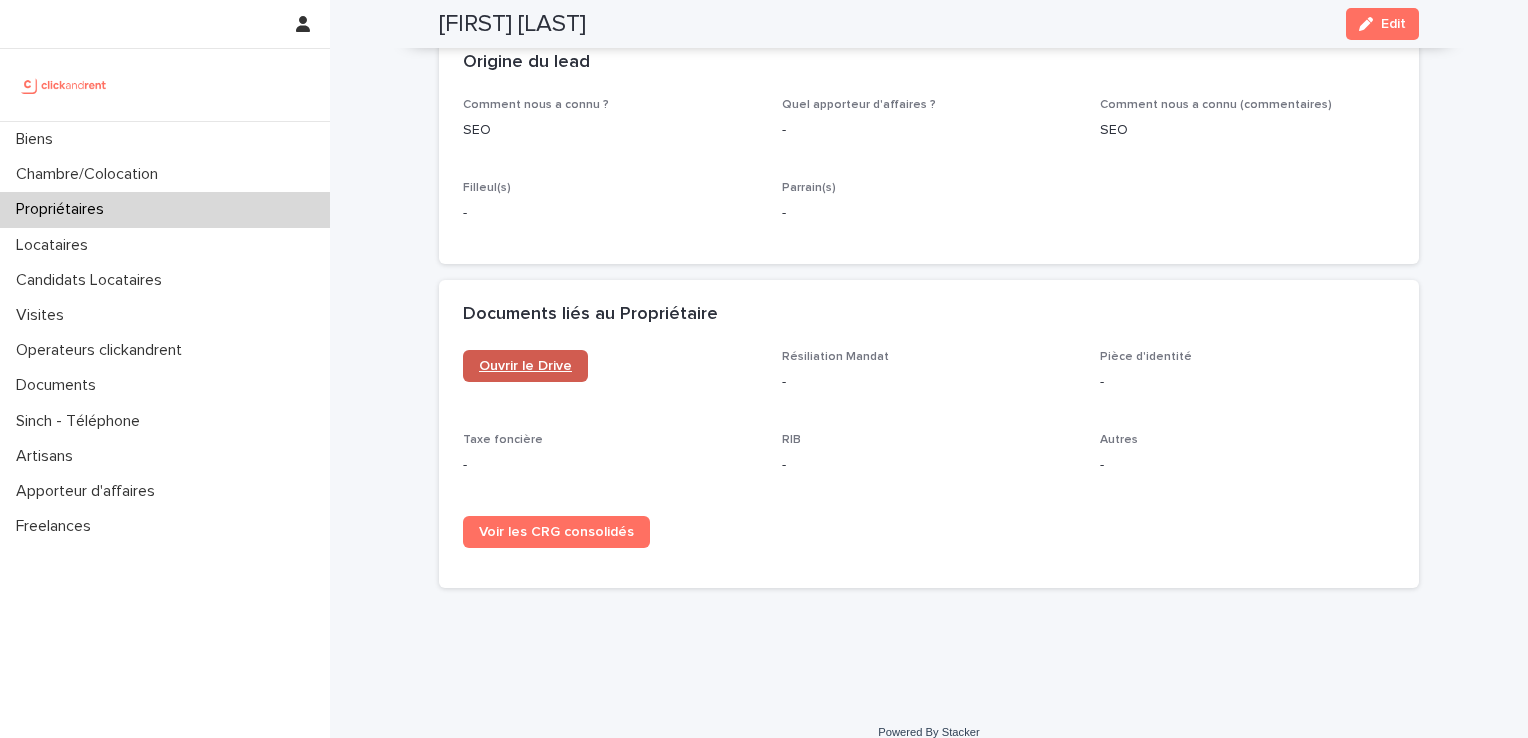click on "Ouvrir le Drive" at bounding box center [525, 366] 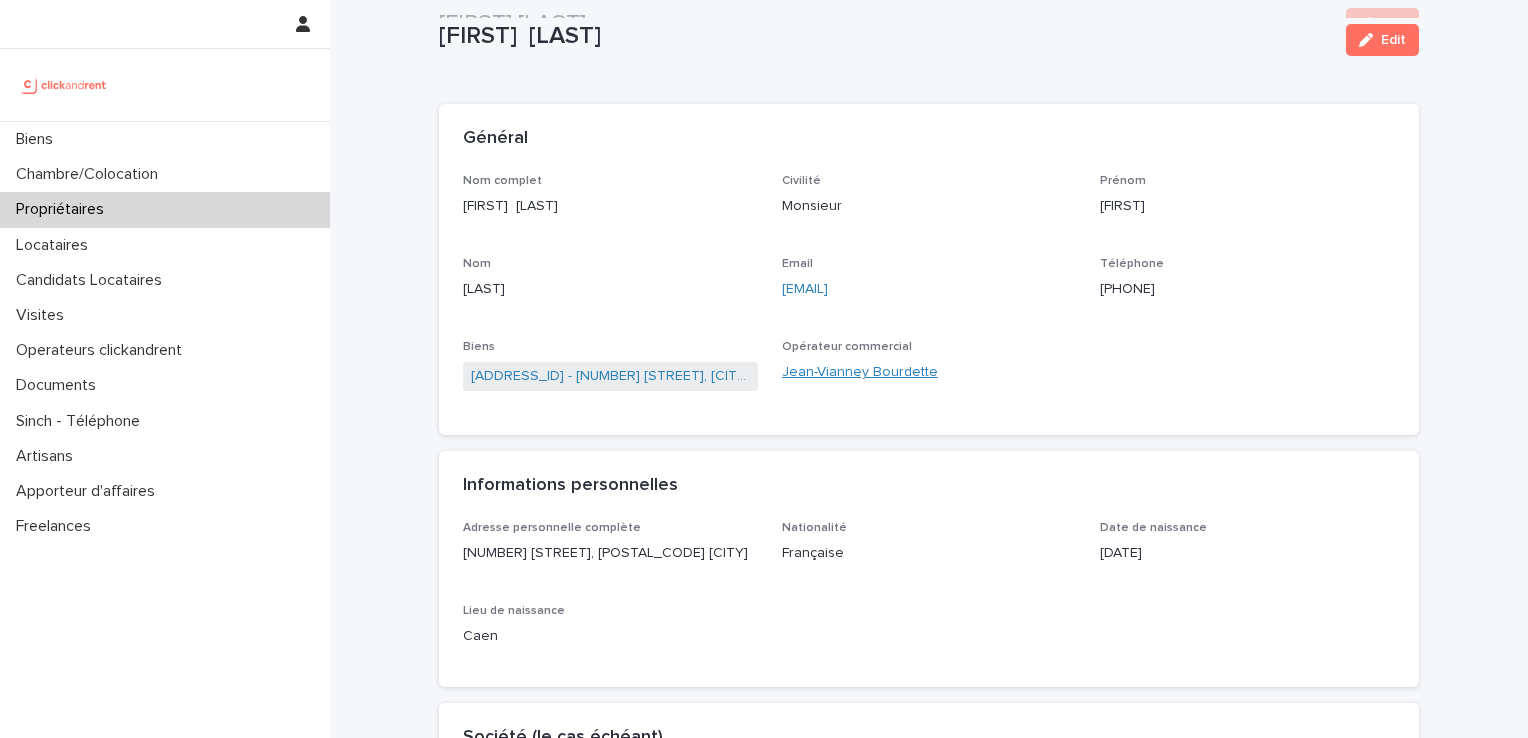 scroll, scrollTop: 39, scrollLeft: 0, axis: vertical 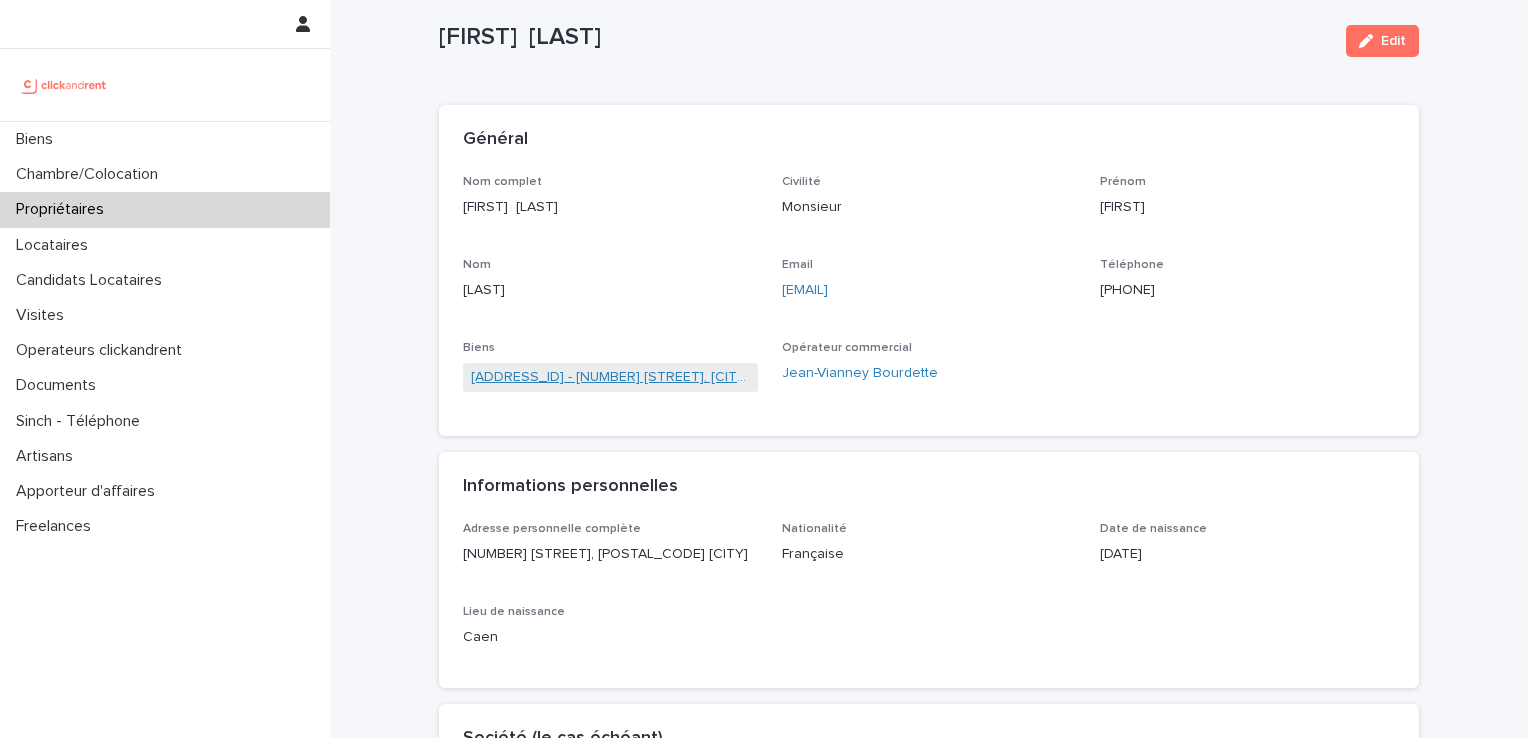 click on "[ADDRESS_ID] - [NUMBER] [STREET],  [CITY] [POSTAL_CODE]" at bounding box center (610, 377) 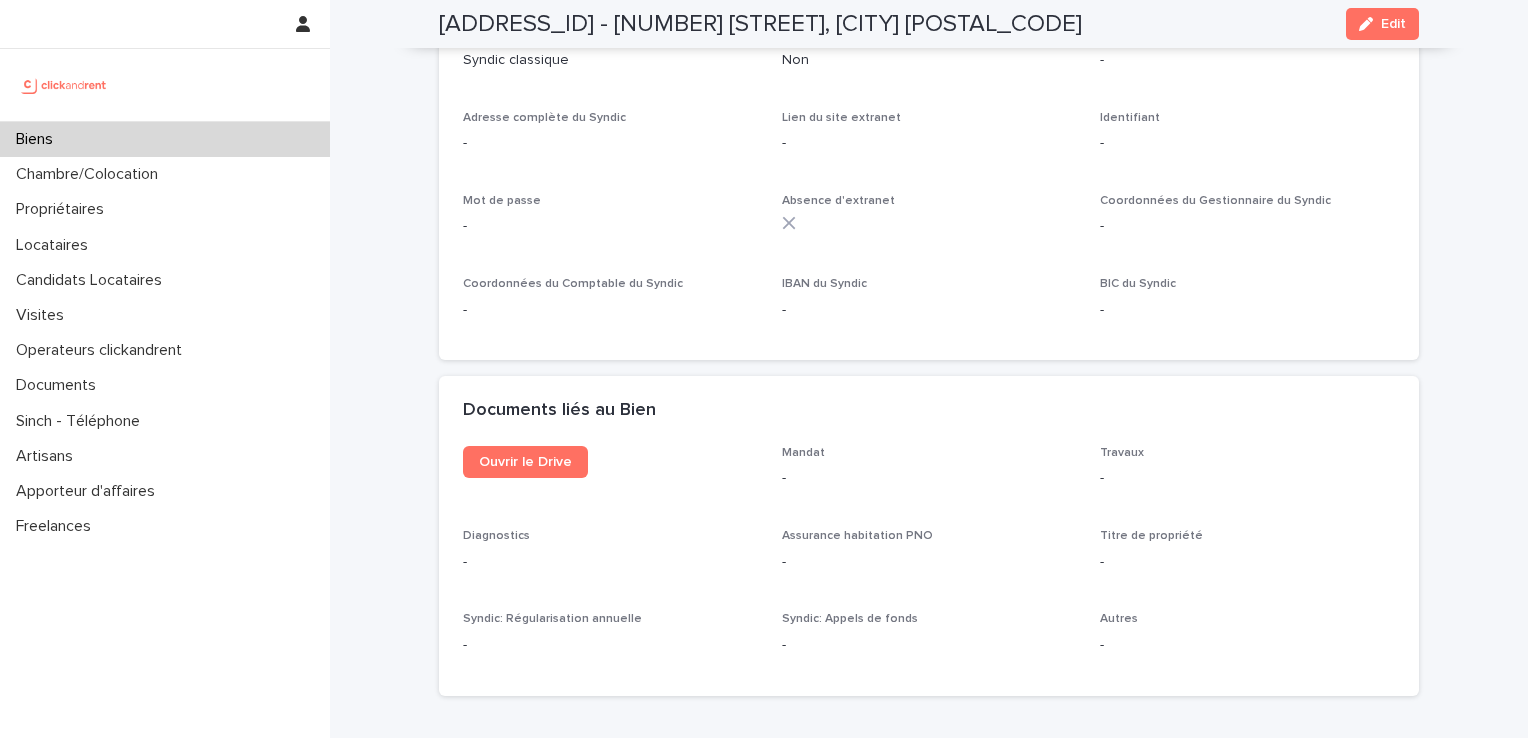scroll, scrollTop: 5700, scrollLeft: 0, axis: vertical 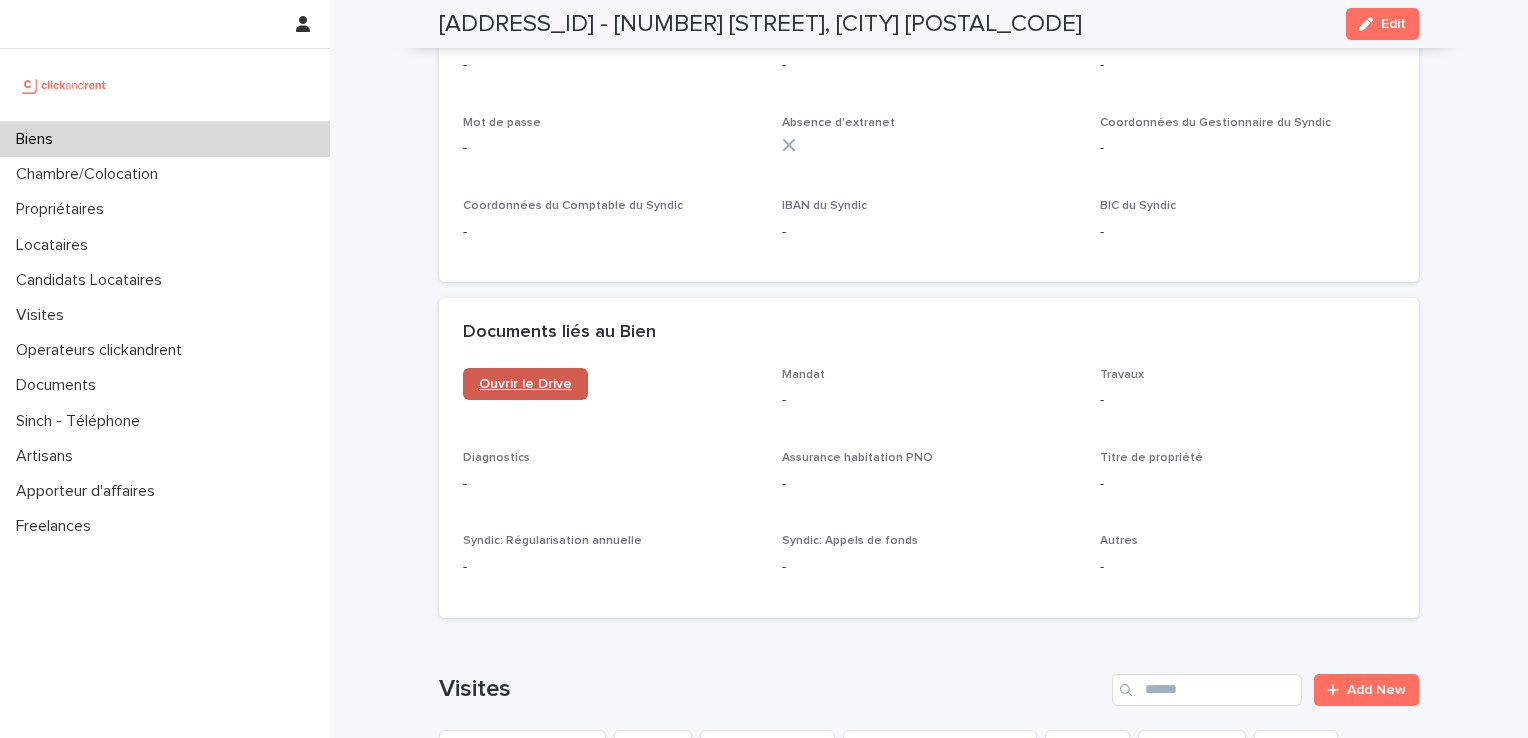 click on "Ouvrir le Drive" at bounding box center (525, 384) 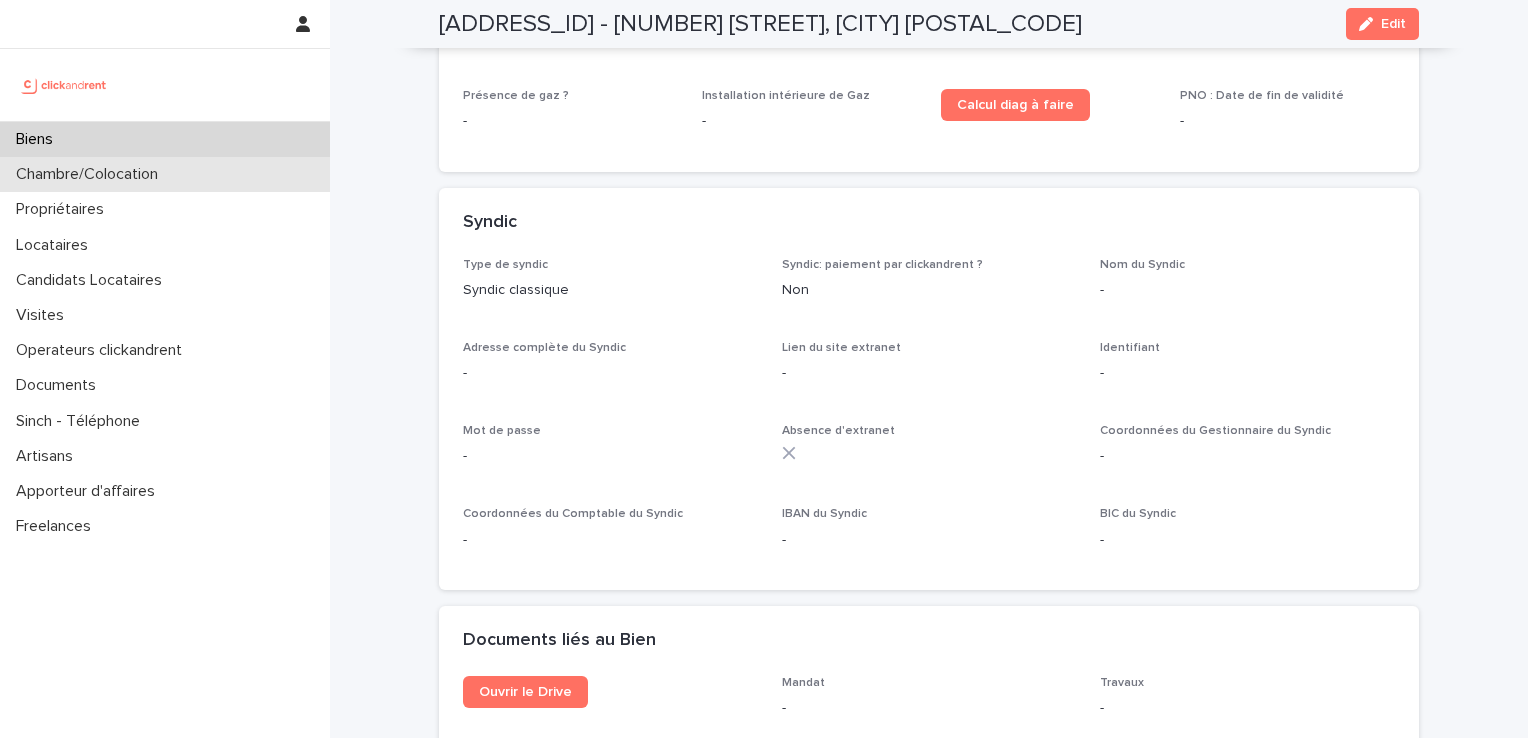 scroll, scrollTop: 5333, scrollLeft: 0, axis: vertical 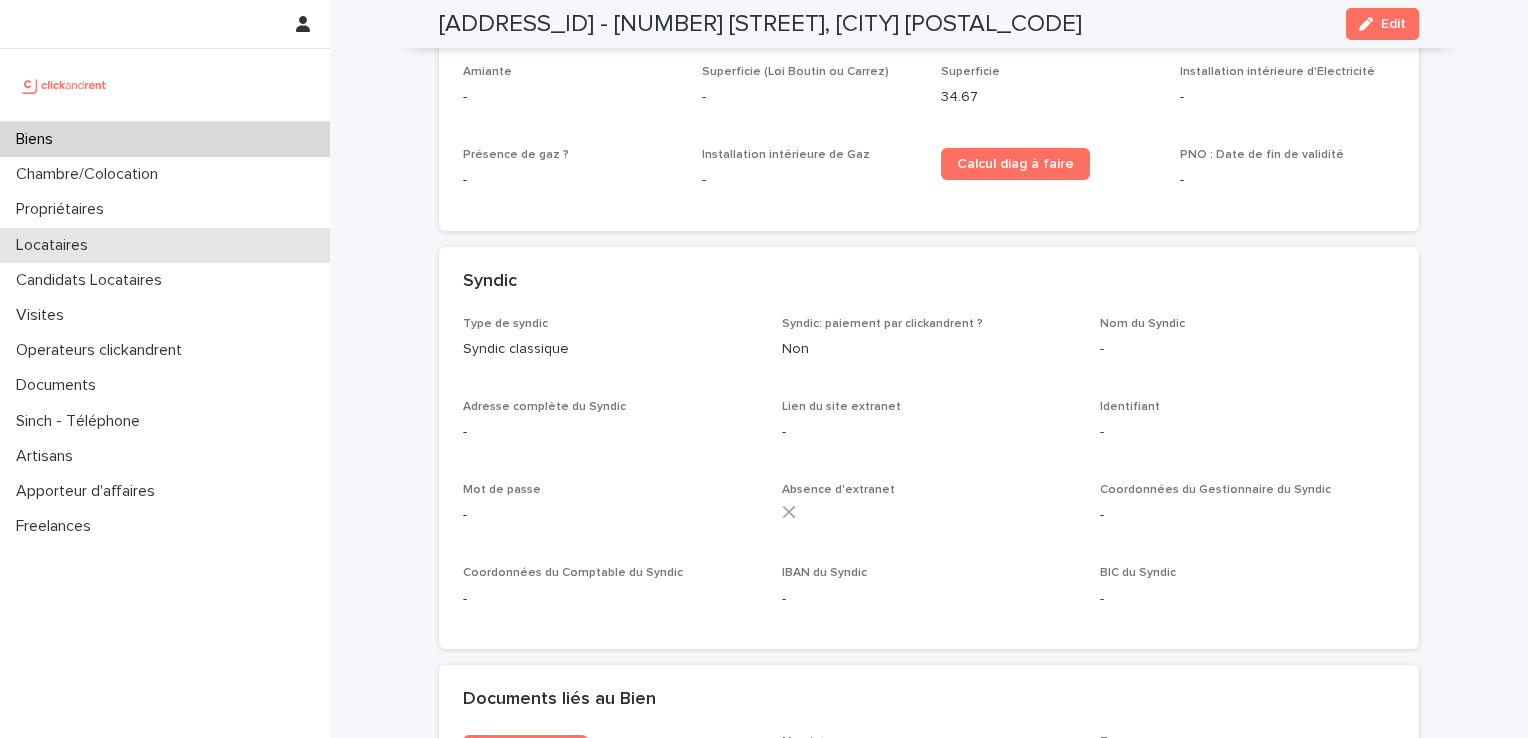 click on "Biens Chambre/Colocation Propriétaires Locataires Candidats Locataires Visites Operateurs clickandrent Documents Sinch - Téléphone Artisans Apporteur d'affaires Freelances" at bounding box center (165, 333) 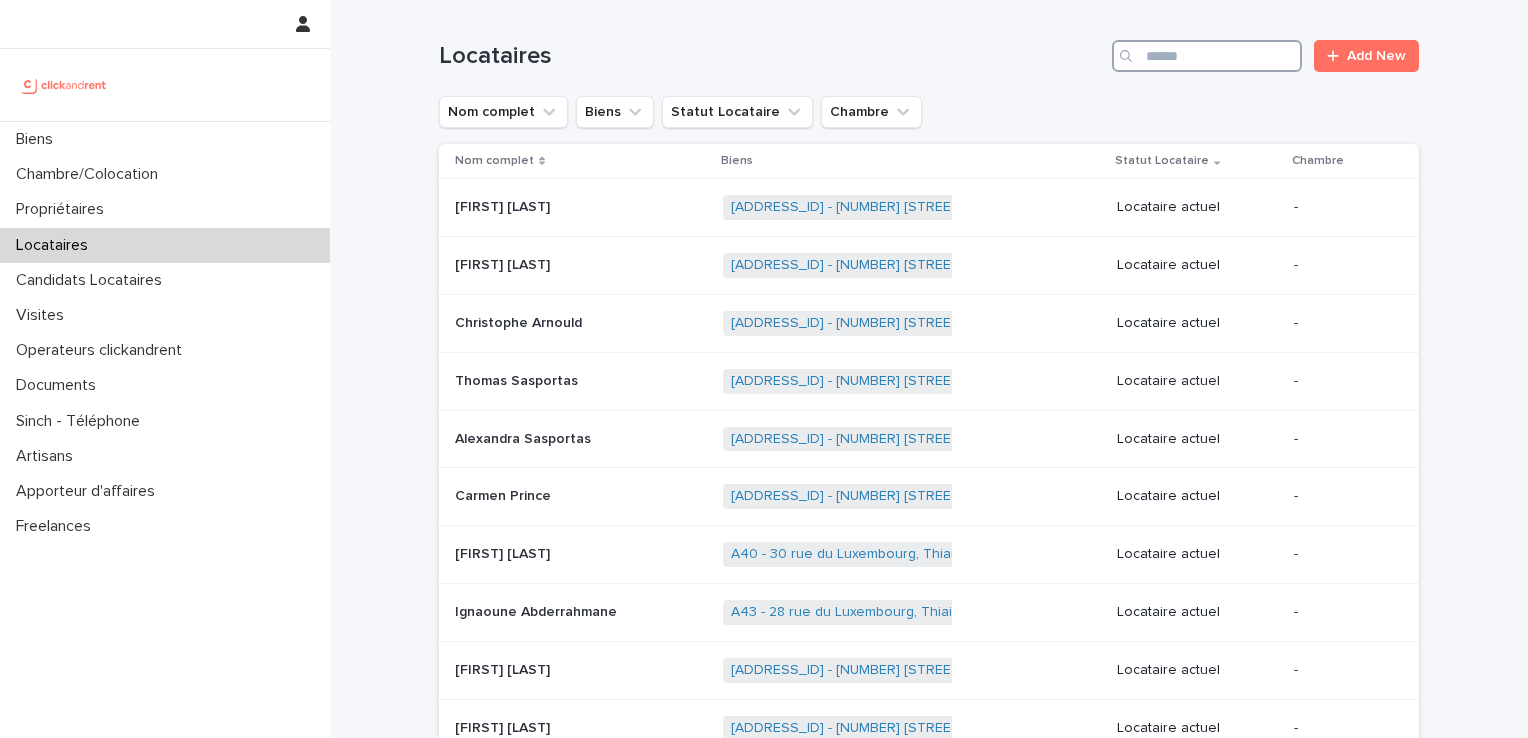 drag, startPoint x: 1196, startPoint y: 62, endPoint x: 1214, endPoint y: 75, distance: 22.203604 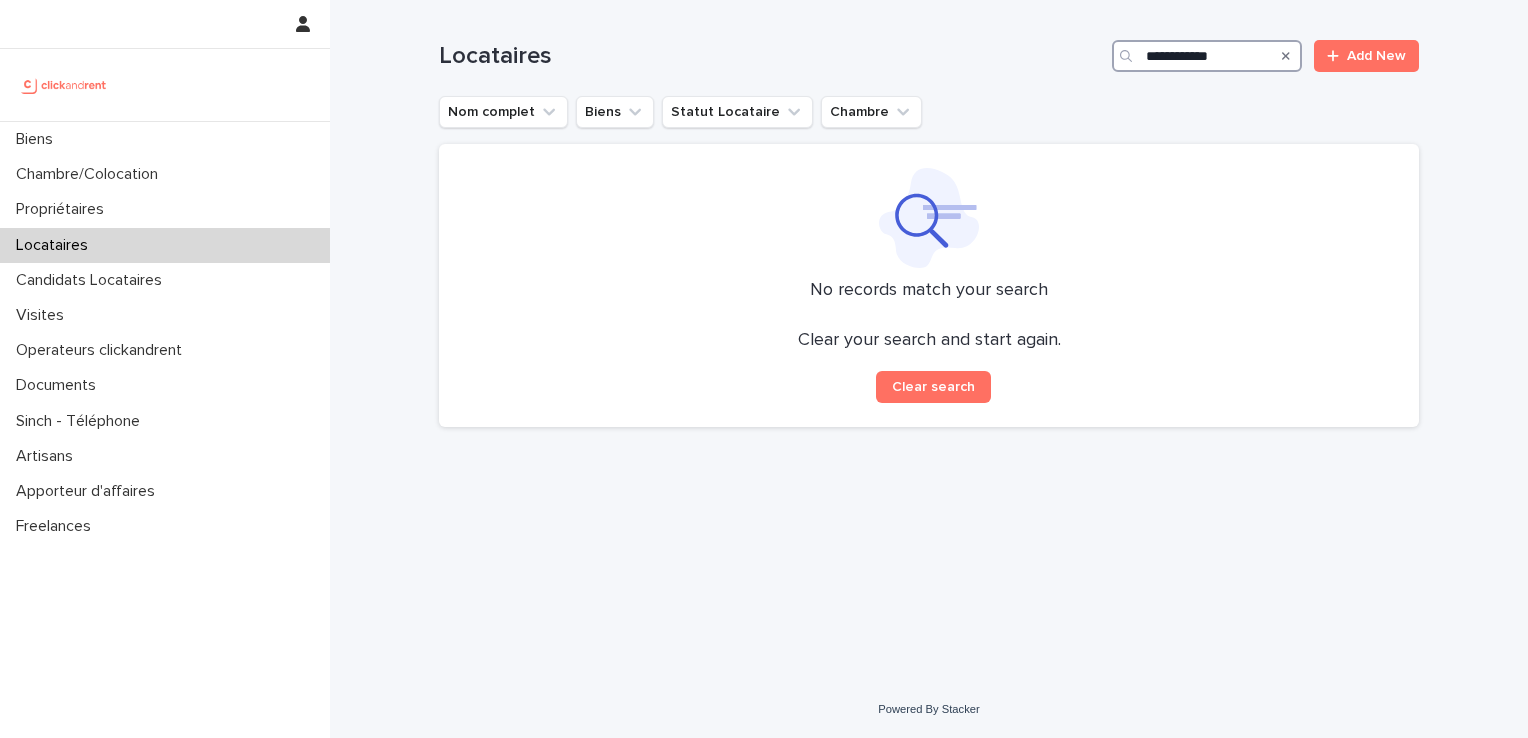 drag, startPoint x: 1237, startPoint y: 58, endPoint x: 1018, endPoint y: 58, distance: 219 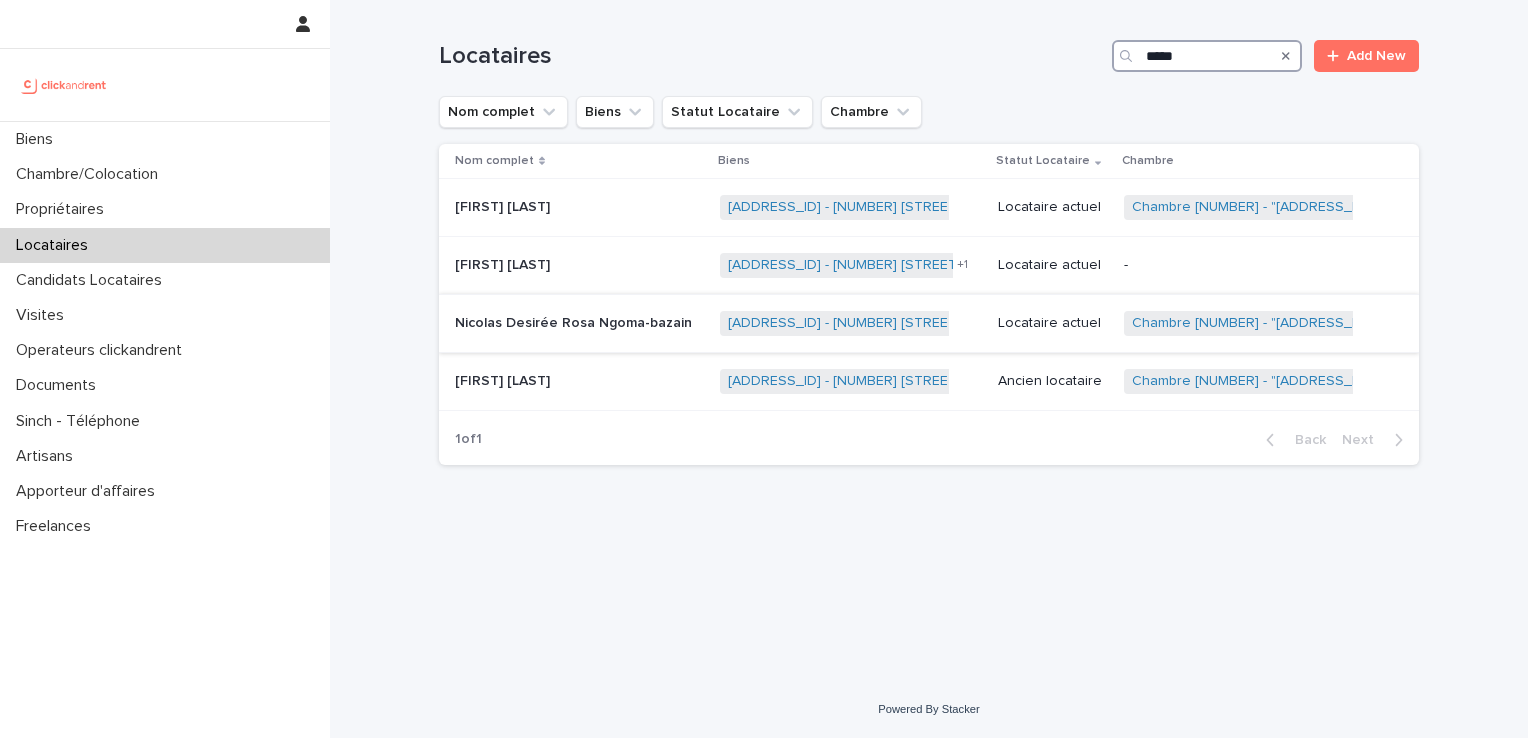 type on "*****" 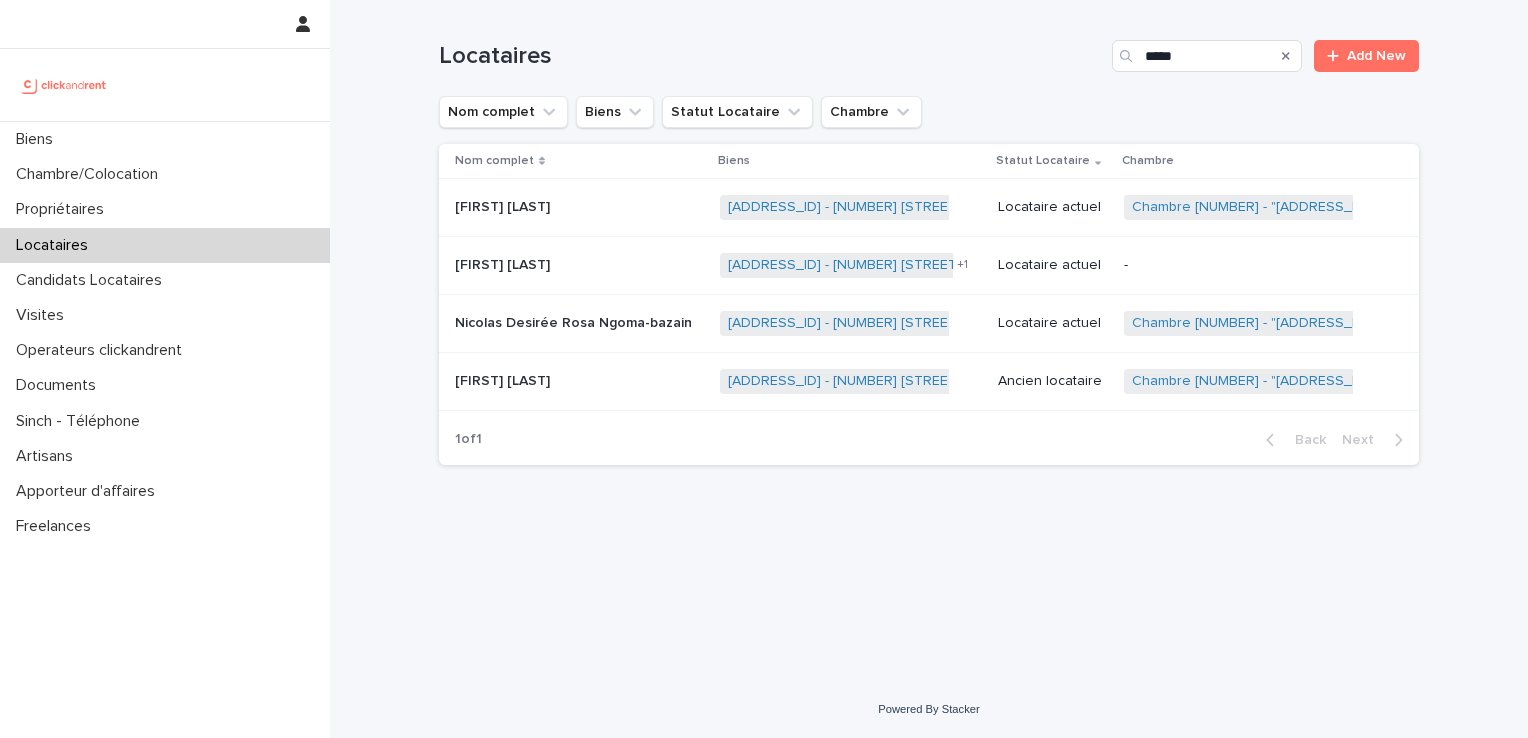 click on "Nicolas Desirée Rosa Ngoma-bazain" at bounding box center (575, 321) 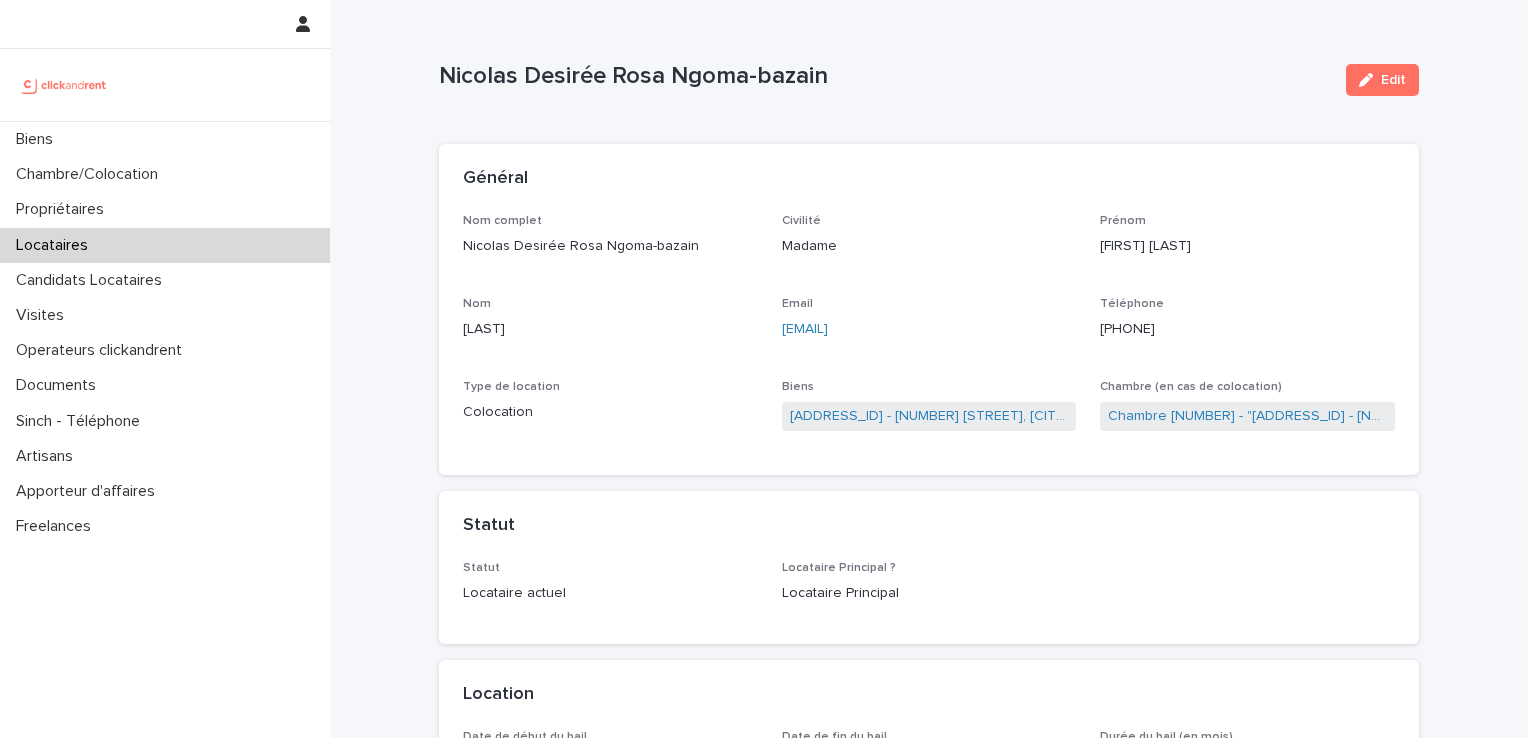 drag, startPoint x: 1009, startPoint y: 335, endPoint x: 768, endPoint y: 334, distance: 241.00208 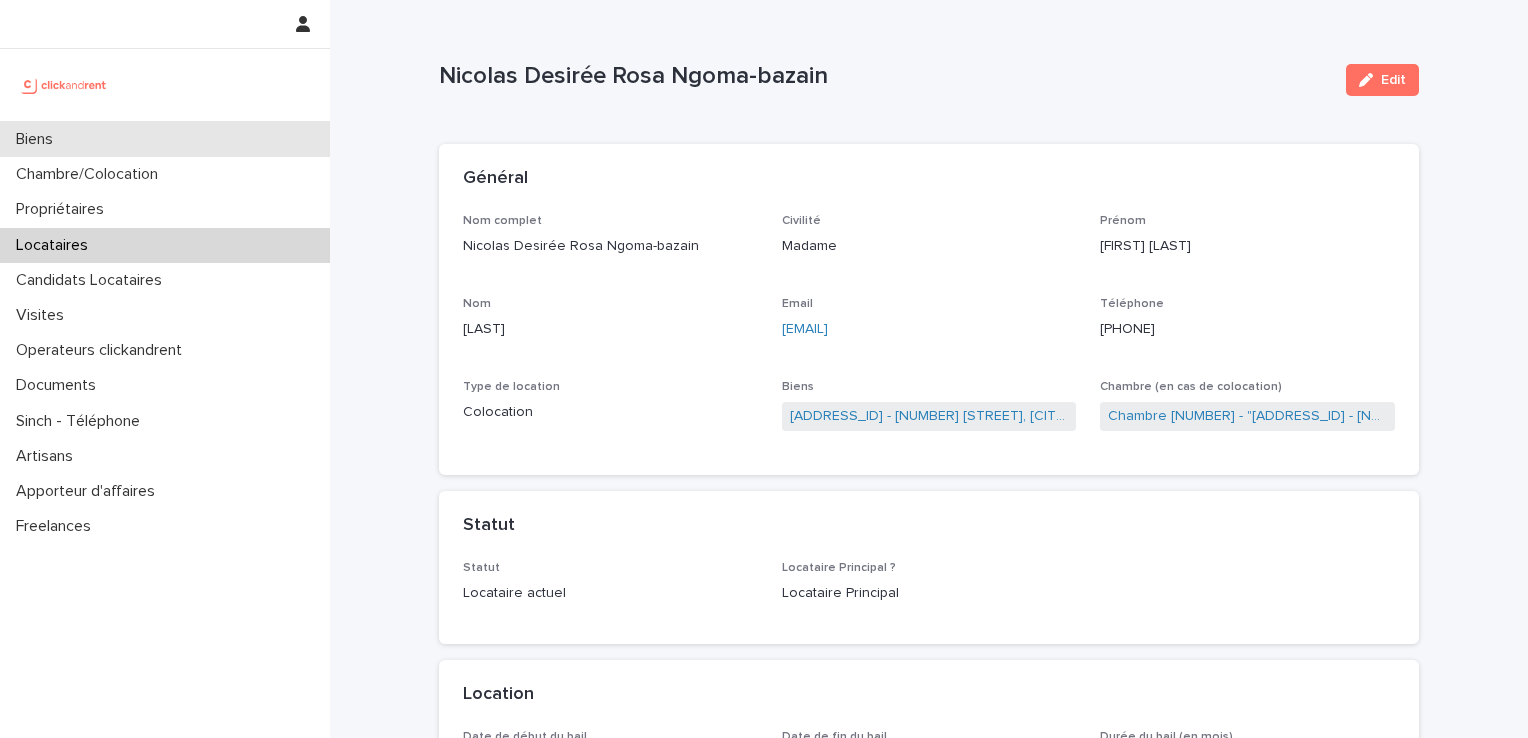 click on "Biens" at bounding box center [38, 139] 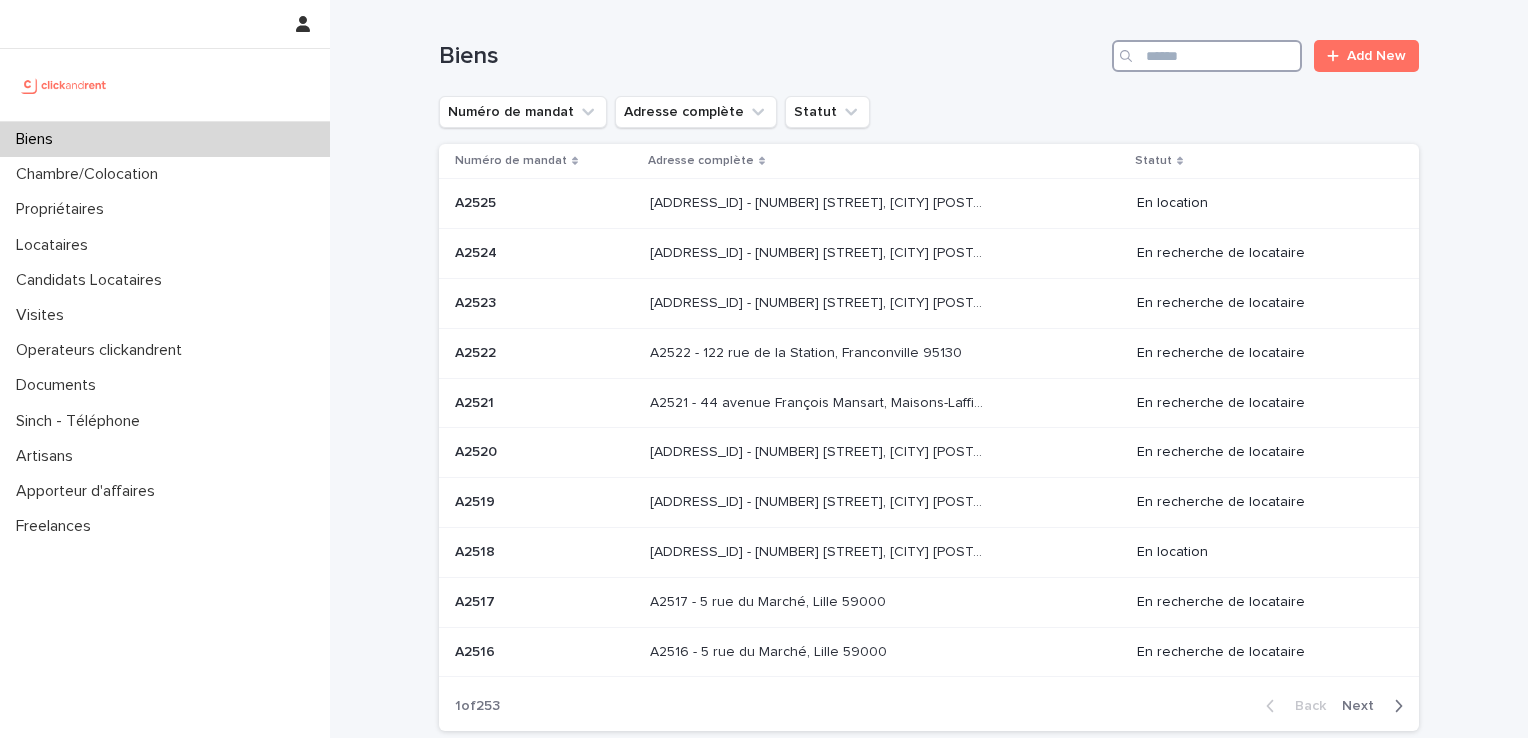 click at bounding box center (1207, 56) 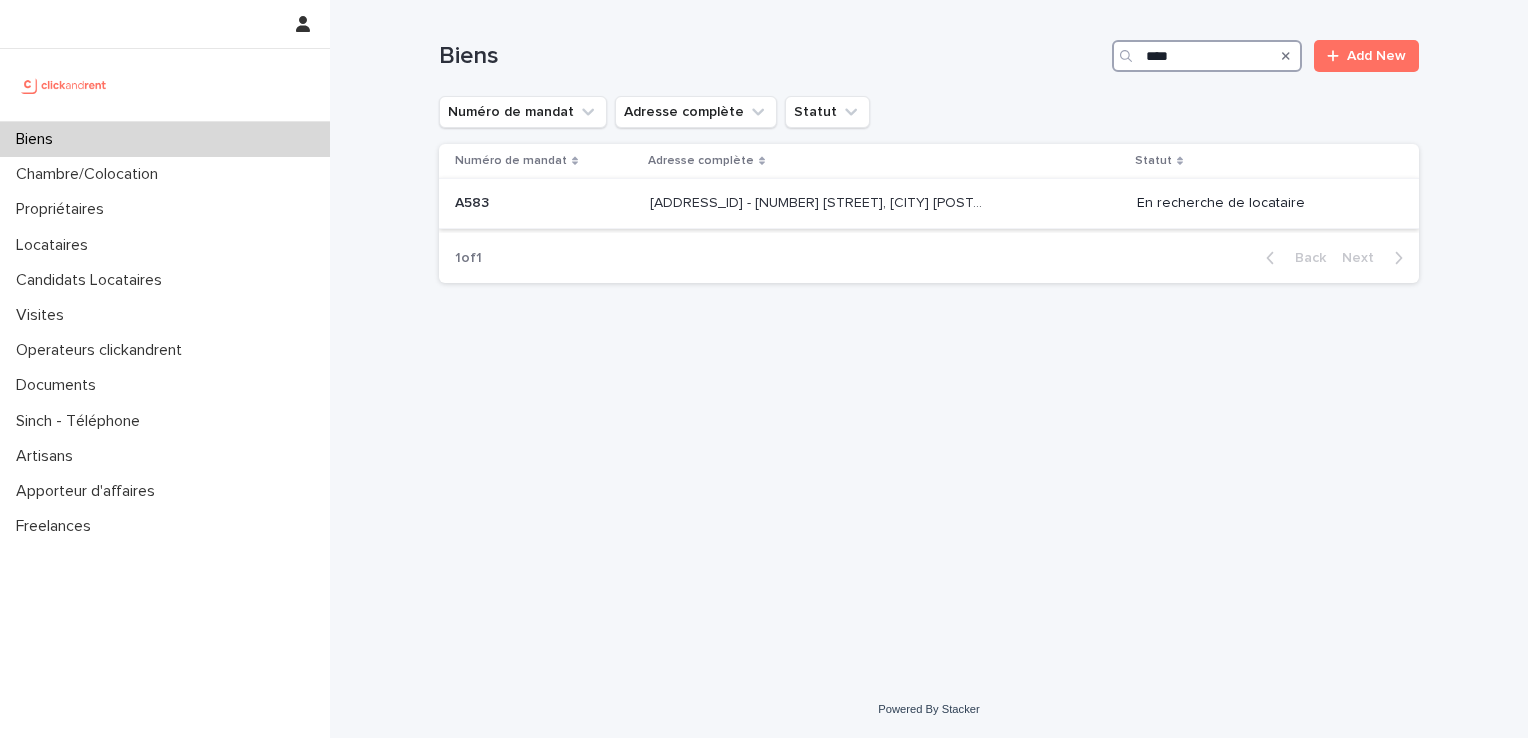 type on "****" 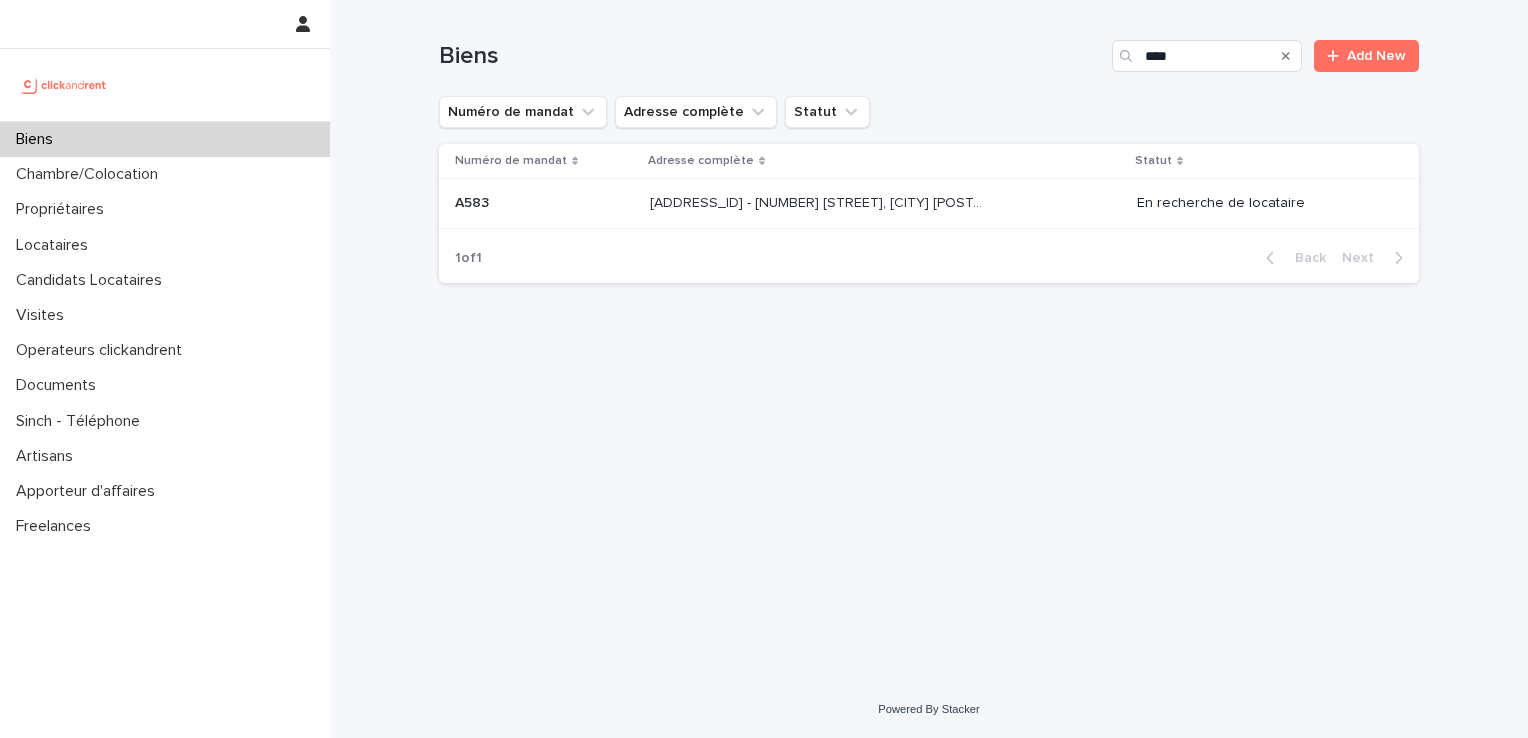 click on "A583" at bounding box center (474, 201) 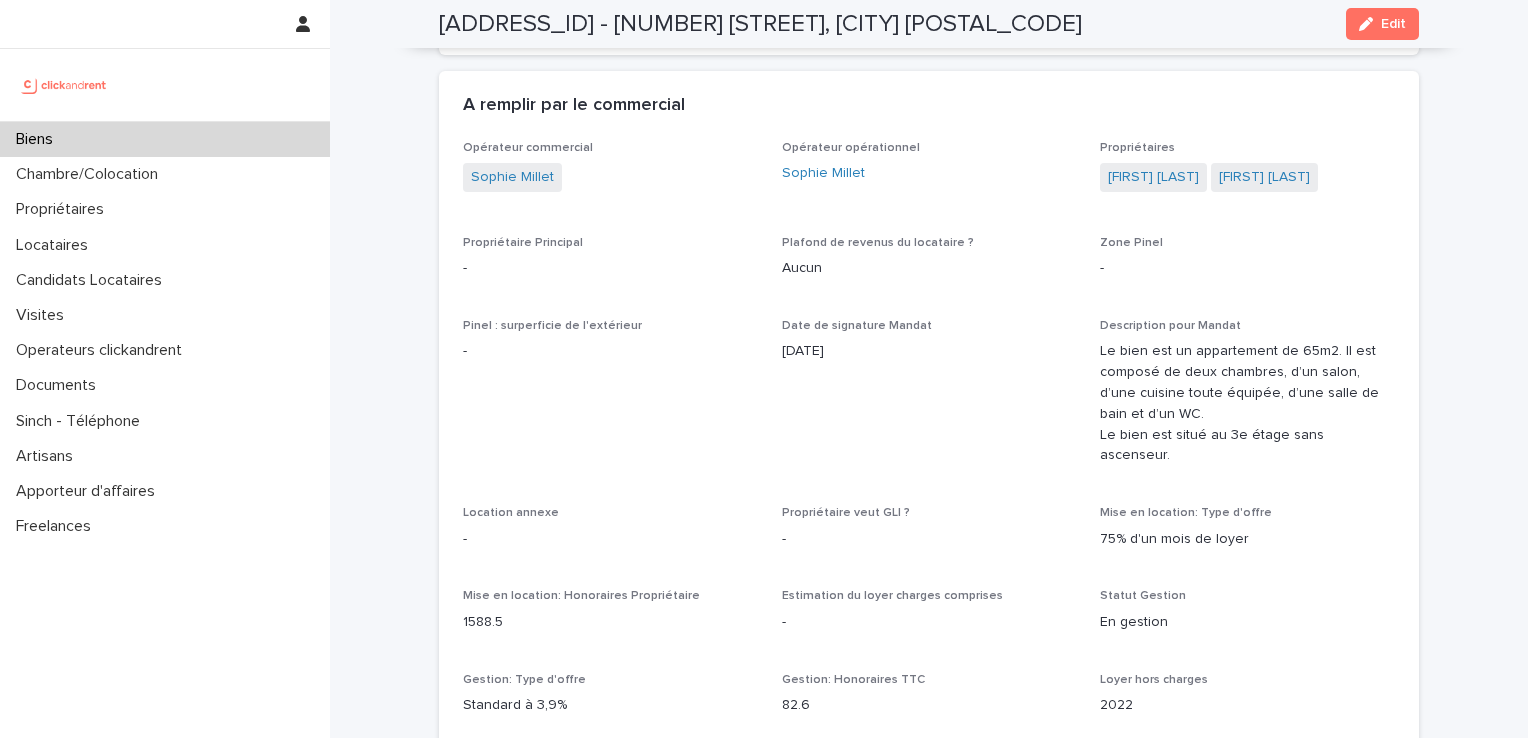 scroll, scrollTop: 1266, scrollLeft: 0, axis: vertical 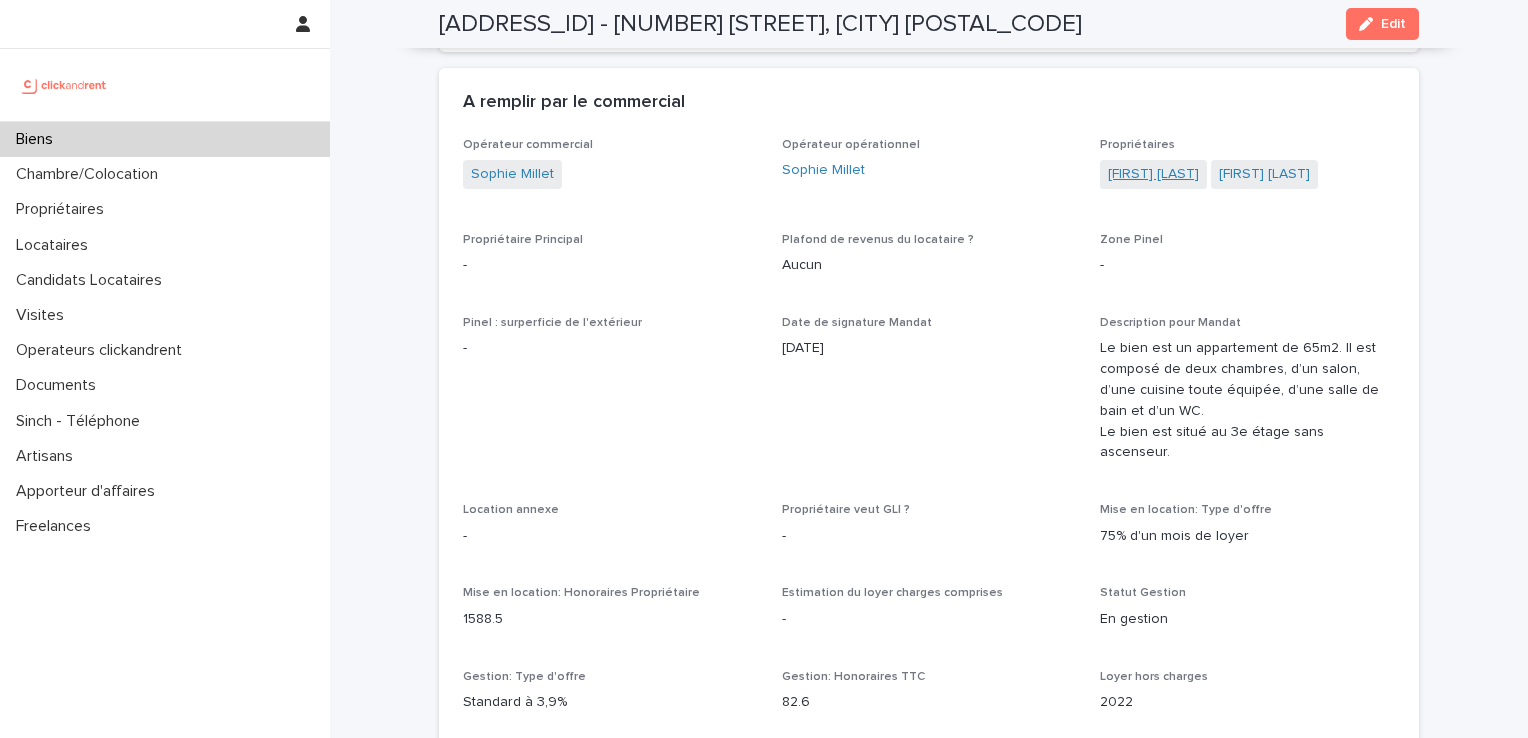 click on "[FIRST] [LAST]" at bounding box center (1153, 174) 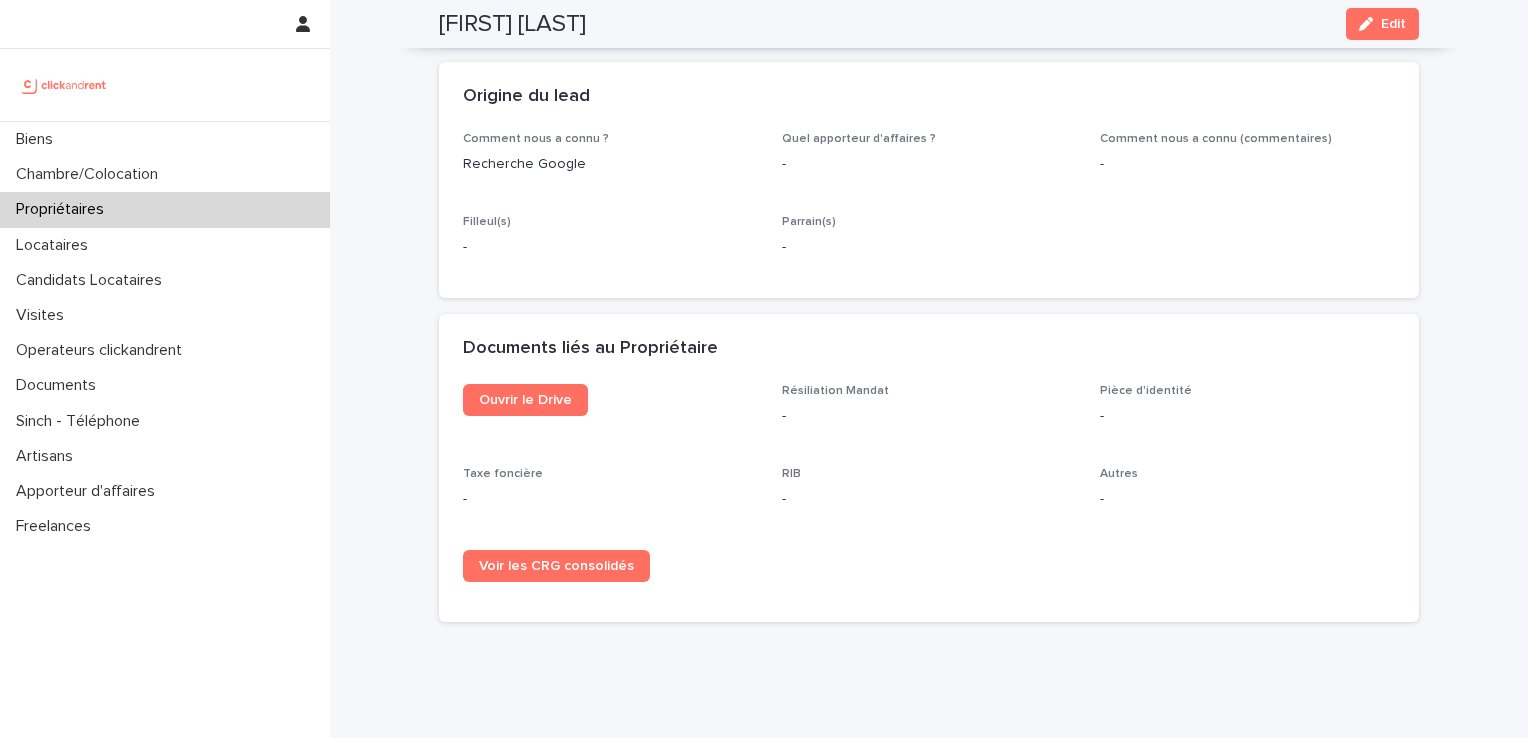 scroll, scrollTop: 1072, scrollLeft: 0, axis: vertical 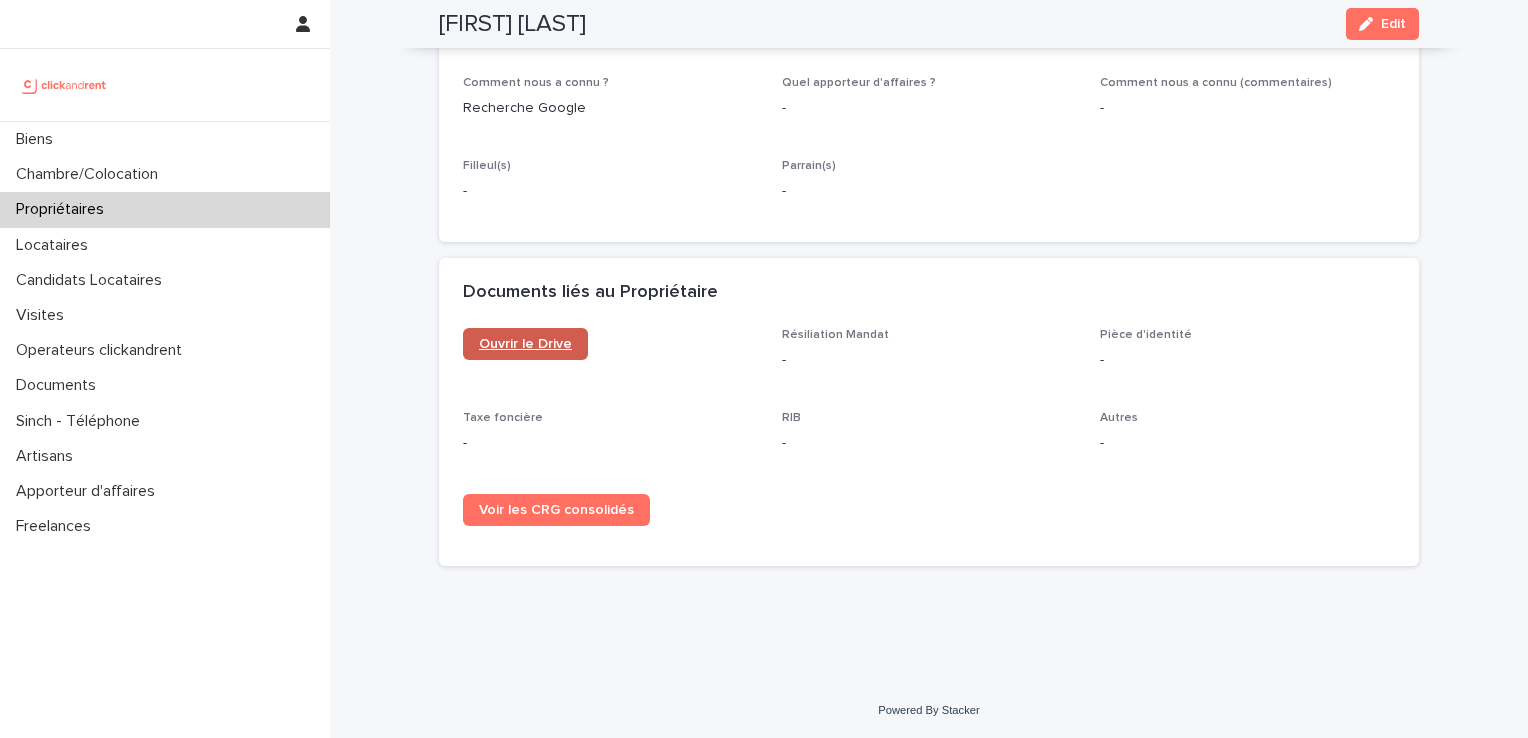 click on "Ouvrir le Drive" at bounding box center [525, 344] 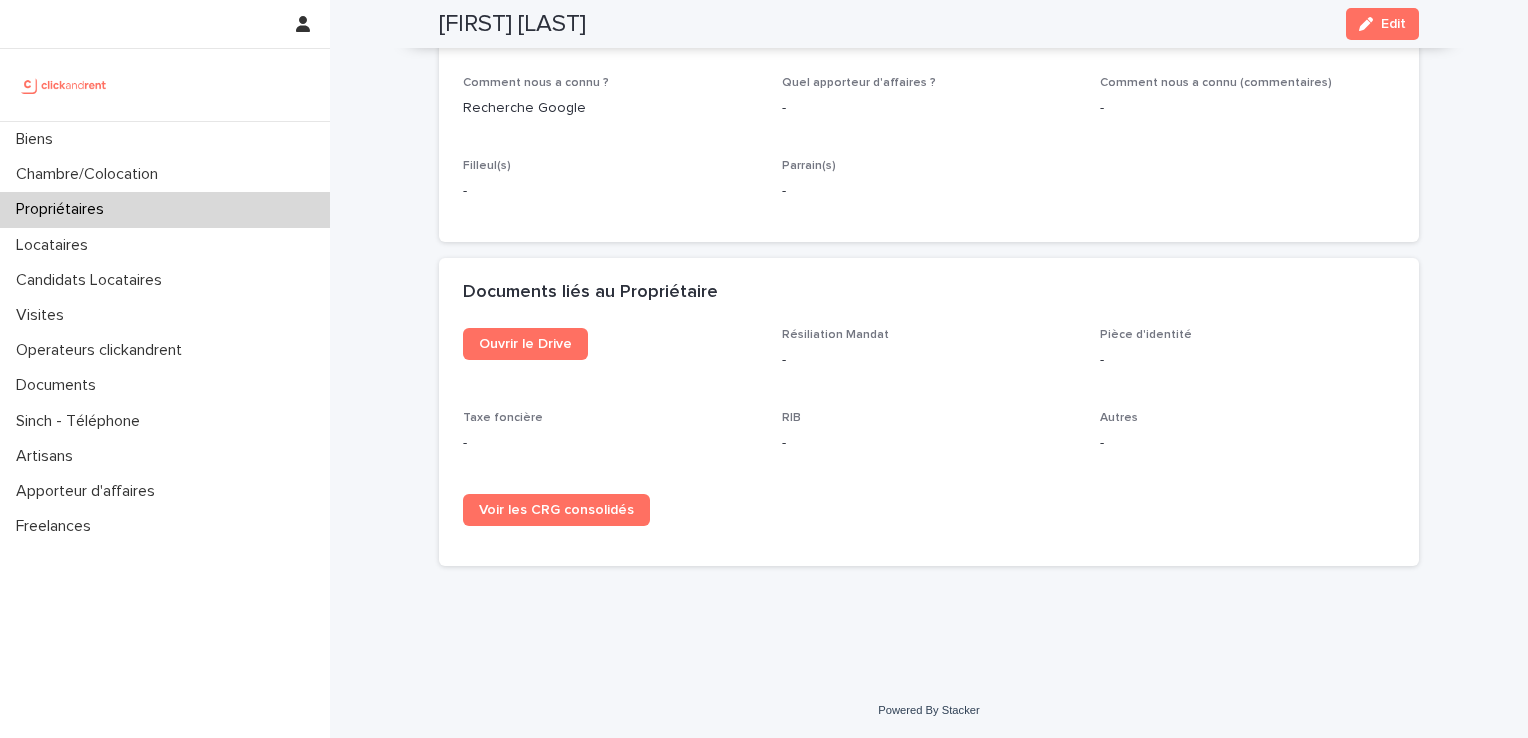 click on "Propriétaires" at bounding box center (64, 209) 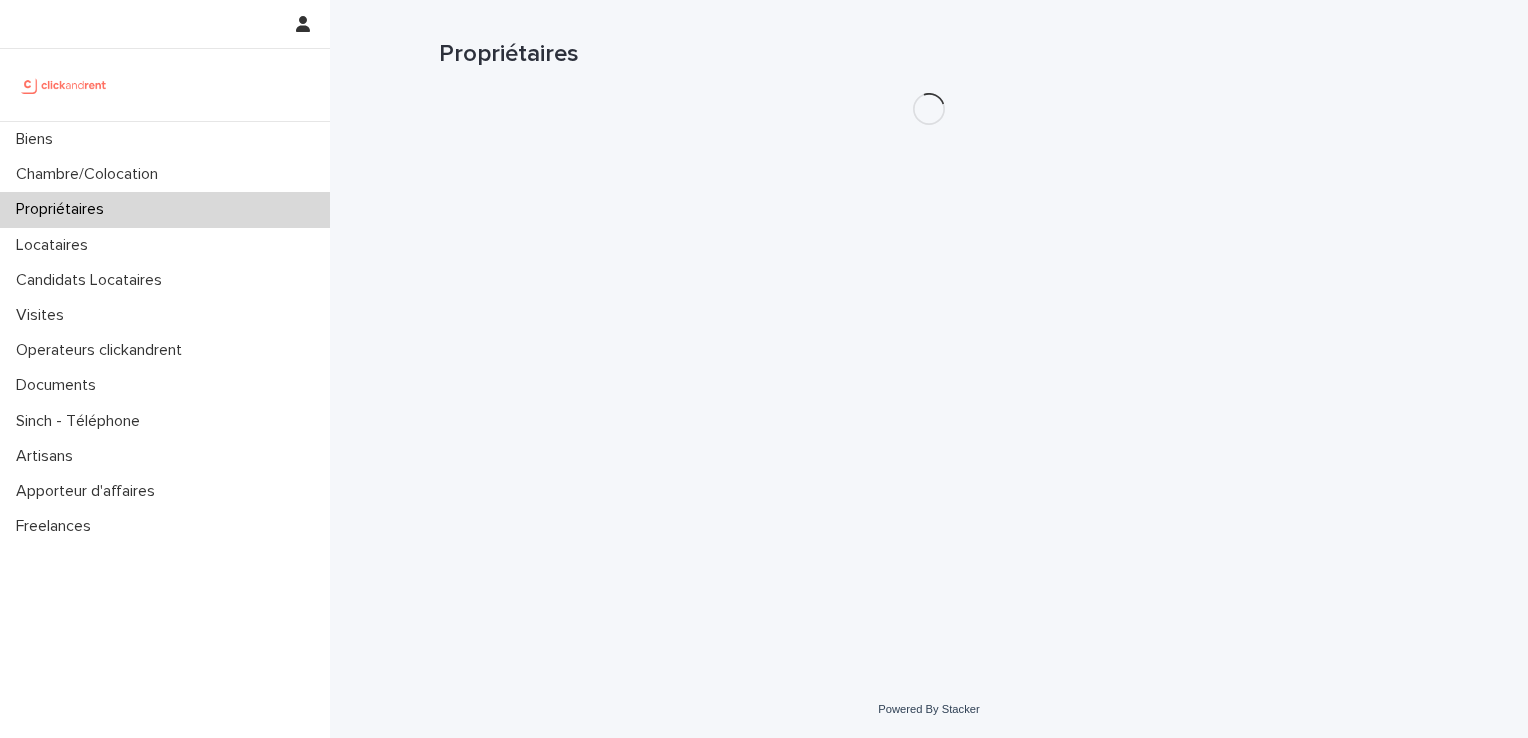scroll, scrollTop: 0, scrollLeft: 0, axis: both 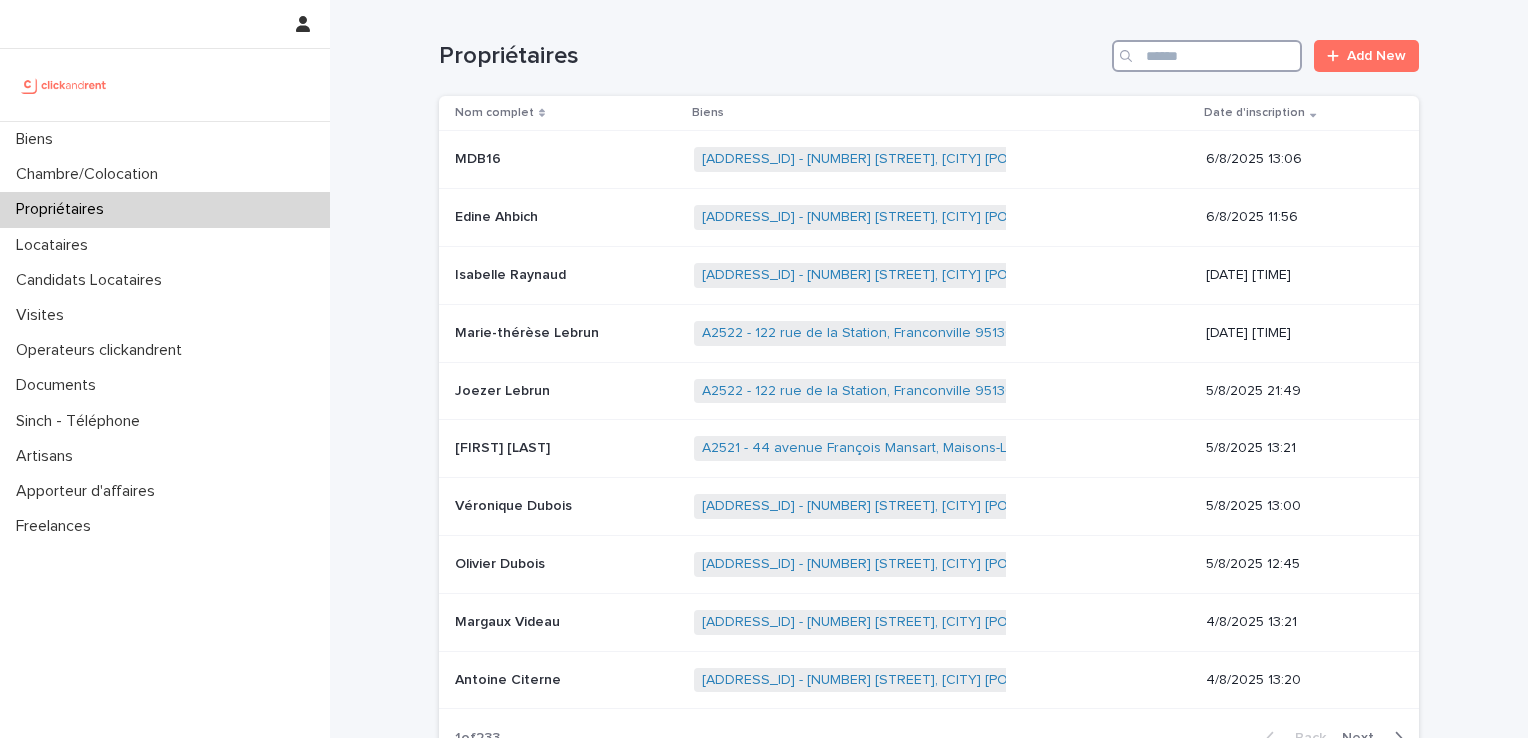 click at bounding box center (1207, 56) 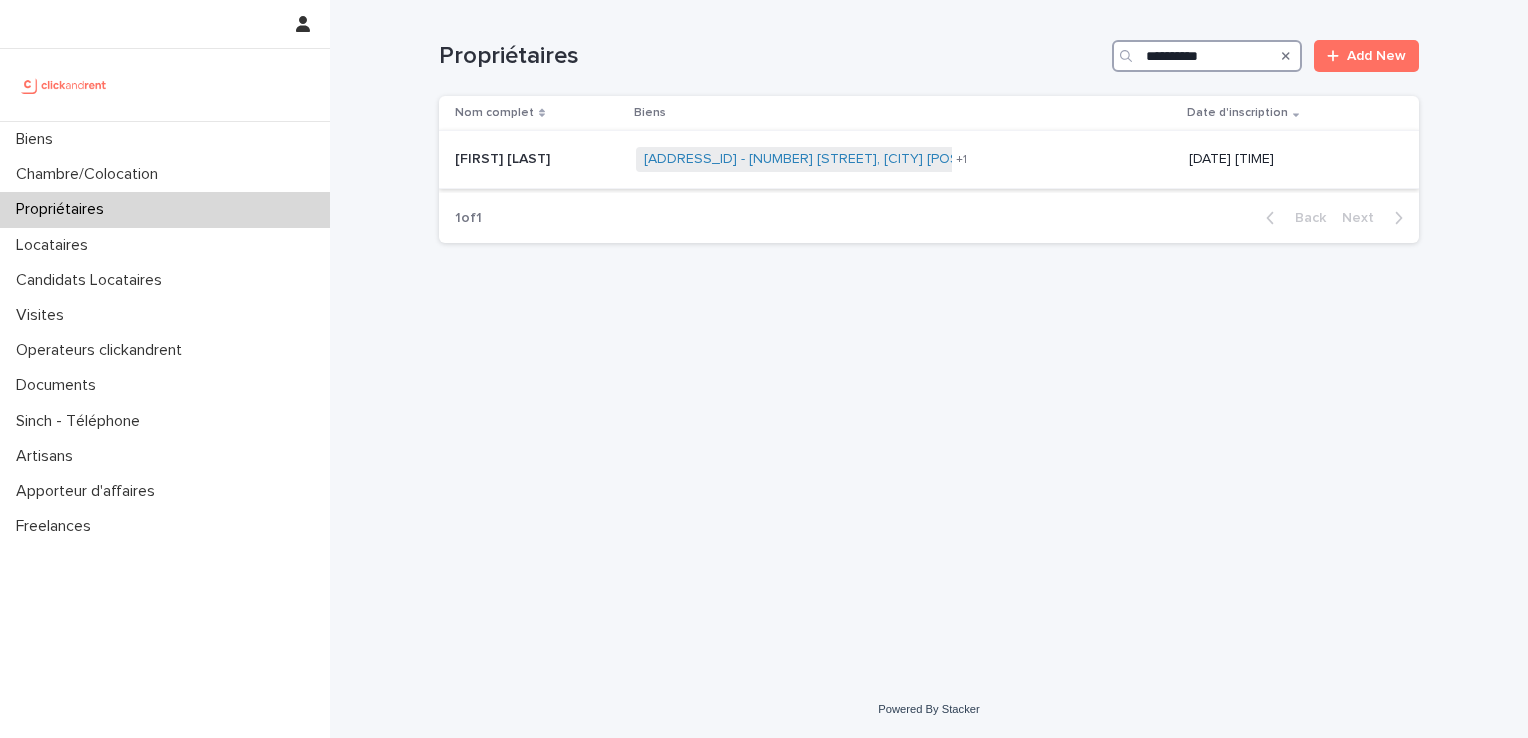 type on "**********" 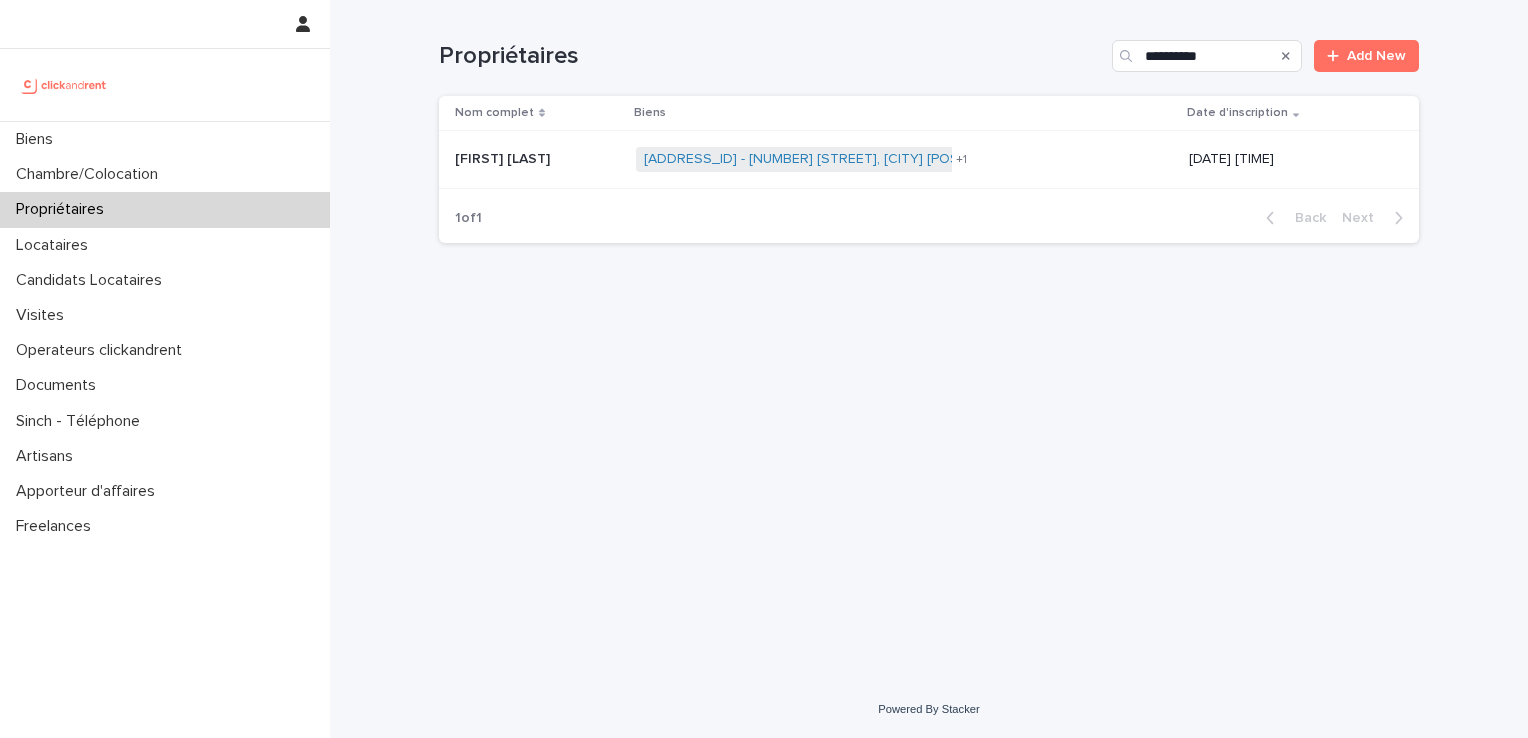 click on "[FIRST] [LAST]" at bounding box center [504, 157] 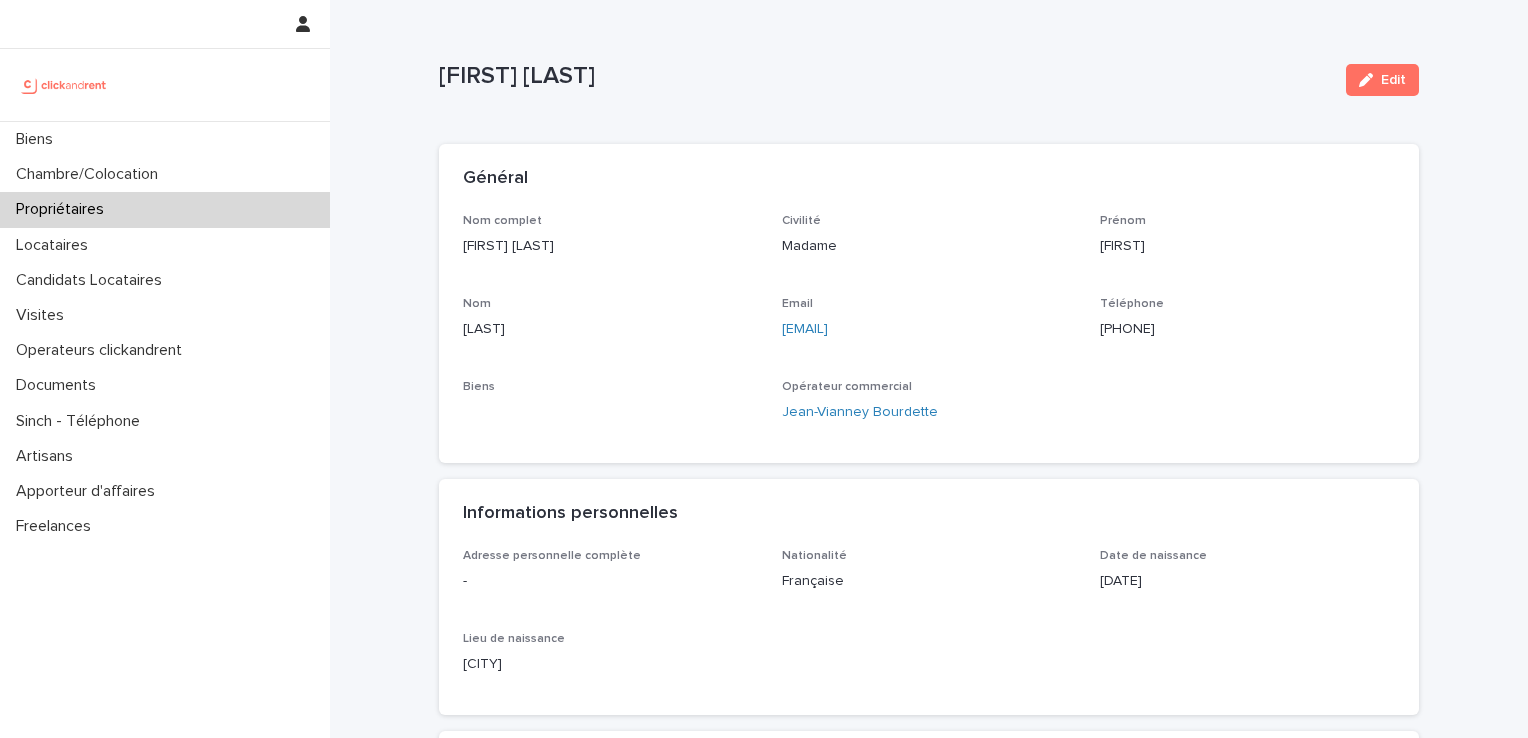 drag, startPoint x: 933, startPoint y: 328, endPoint x: 771, endPoint y: 330, distance: 162.01234 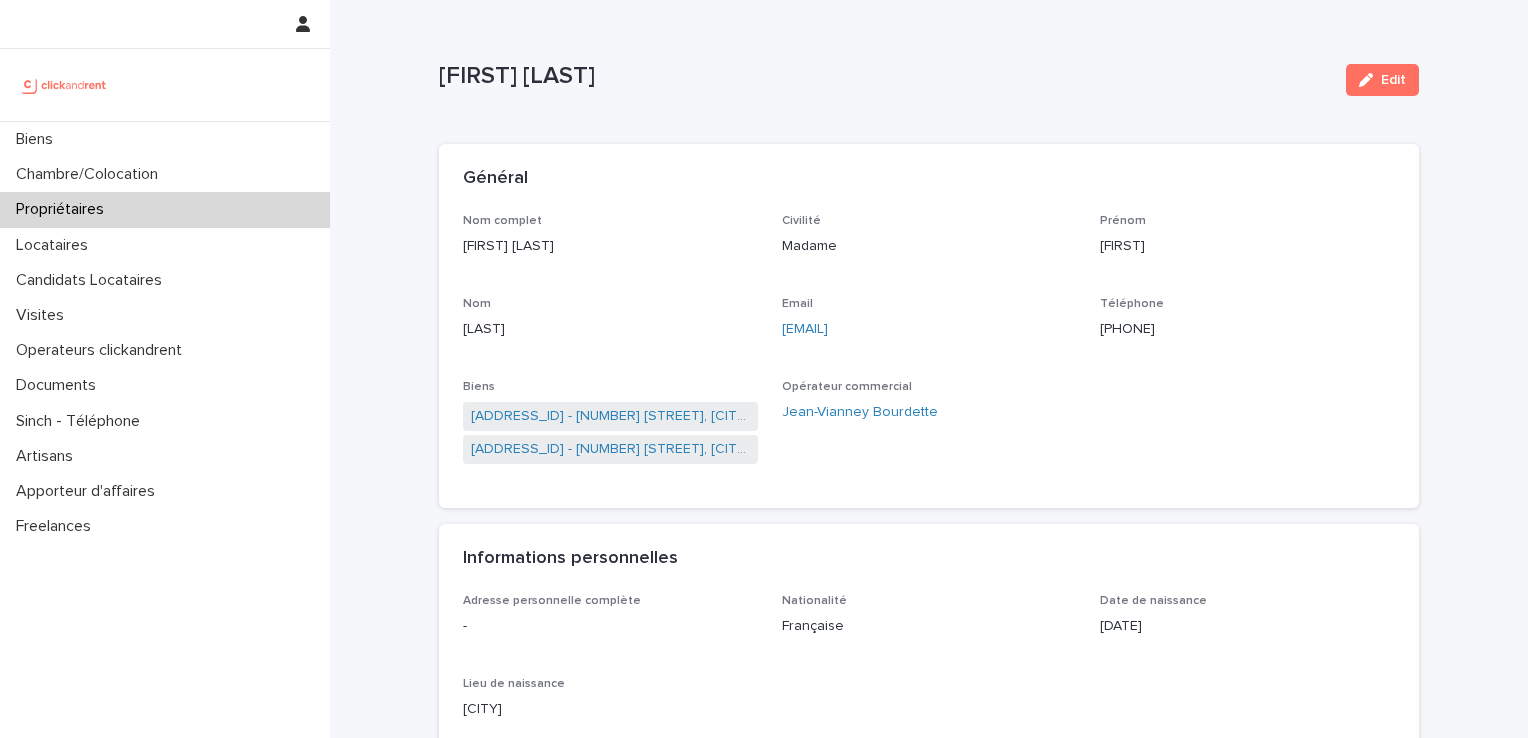 copy on "[EMAIL]" 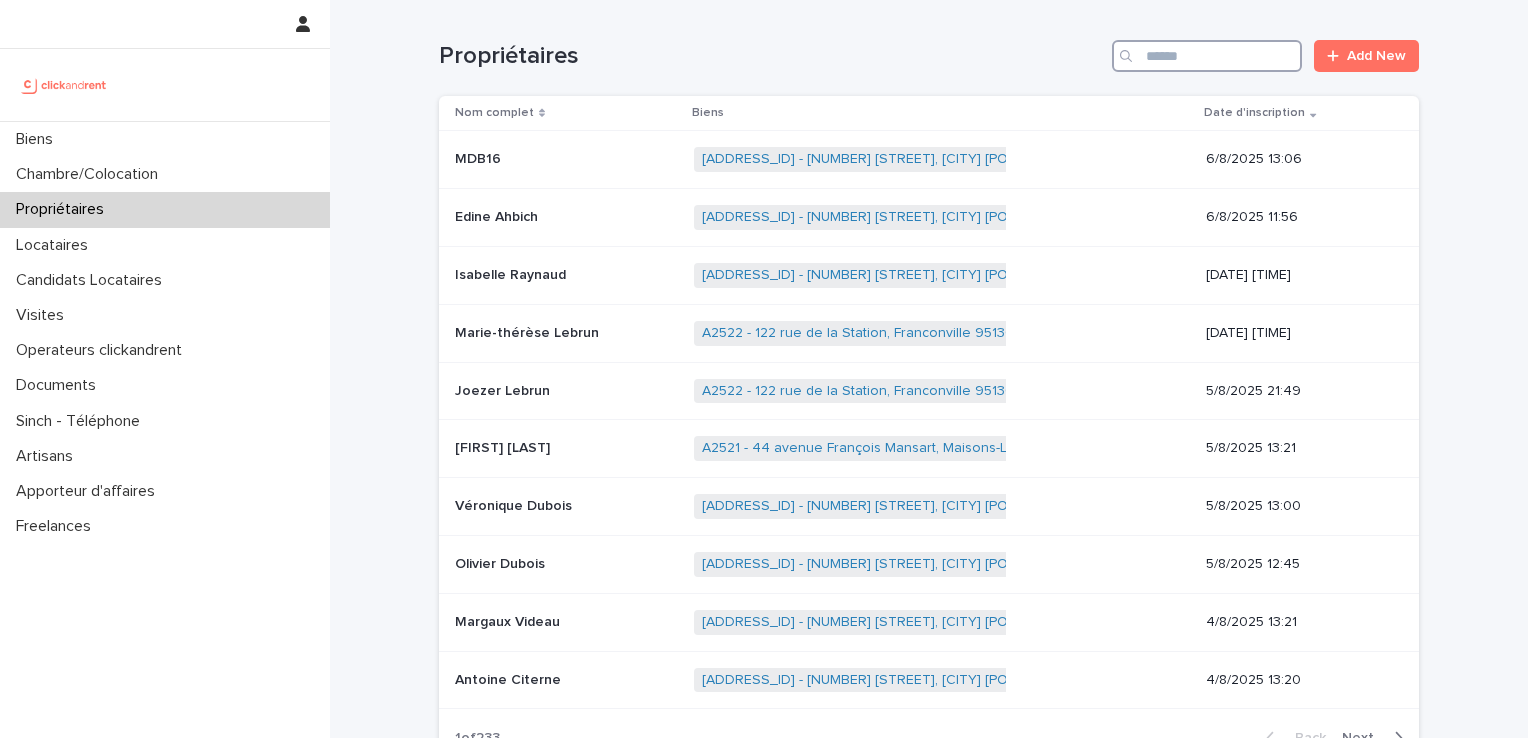 click at bounding box center [1207, 56] 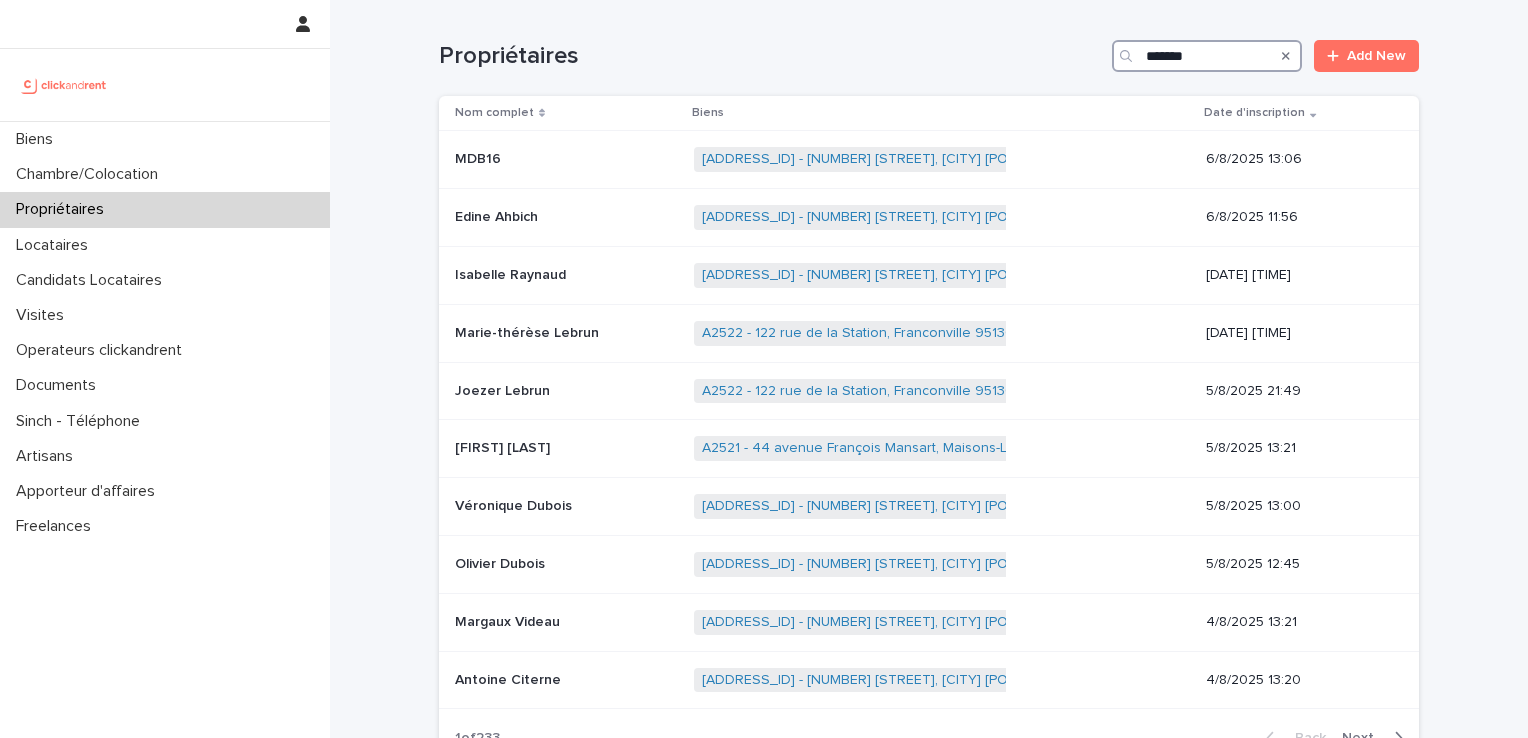 type on "*******" 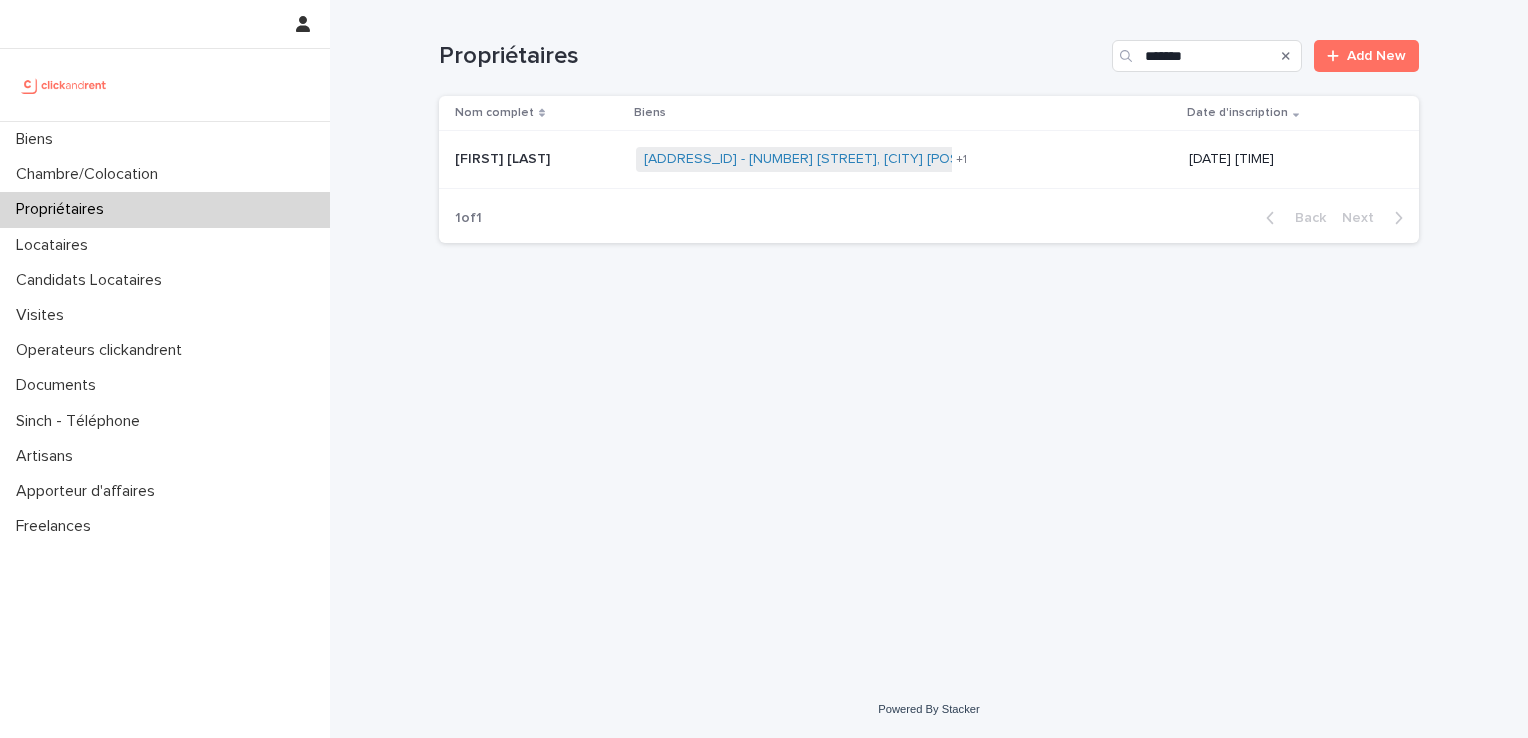 click on "[FIRST] [LAST]" at bounding box center [504, 157] 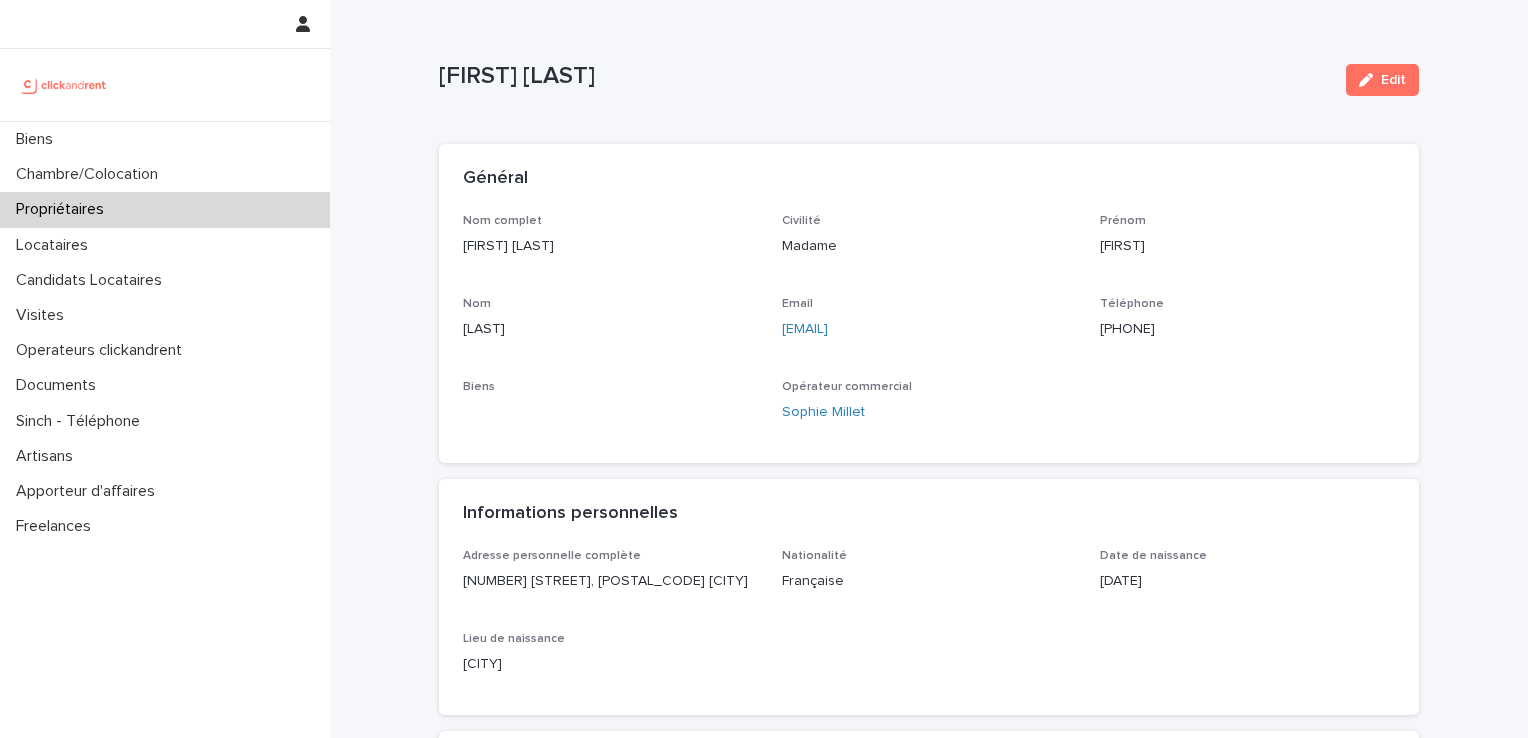 drag, startPoint x: 653, startPoint y: 94, endPoint x: 424, endPoint y: 86, distance: 229.1397 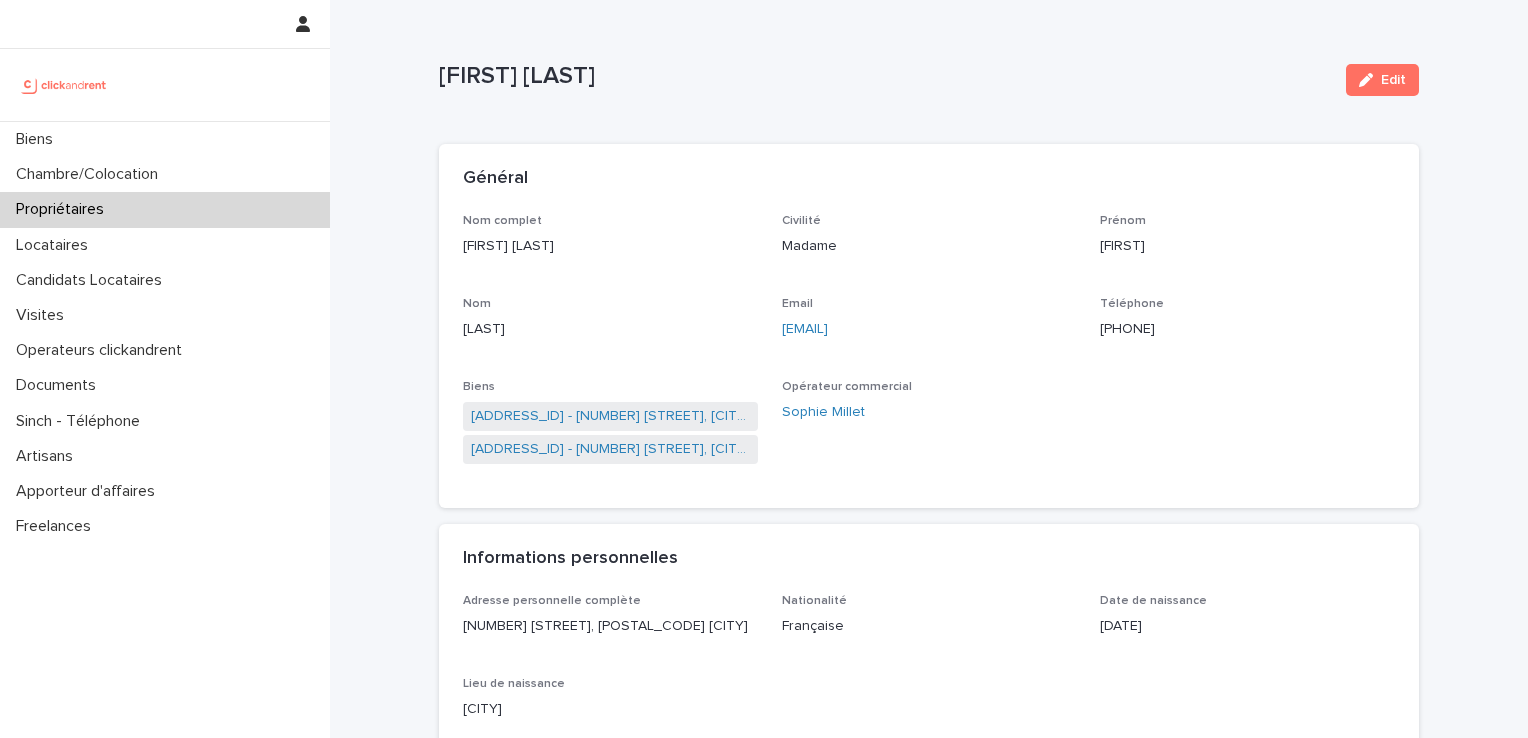 copy on "[FIRST] [LAST]" 